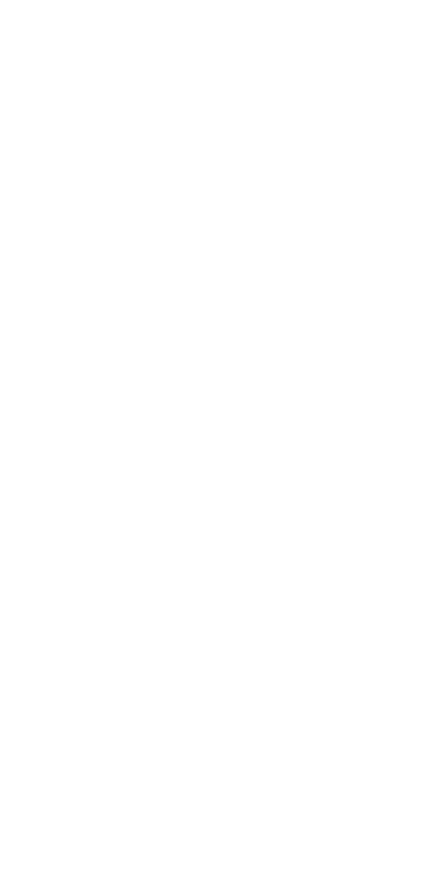 scroll, scrollTop: 0, scrollLeft: 0, axis: both 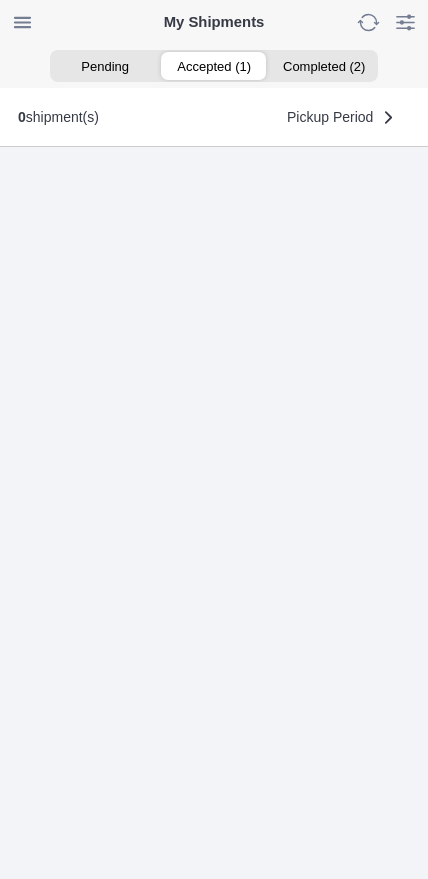 click on "Accepted (1)" at bounding box center [213, 66] 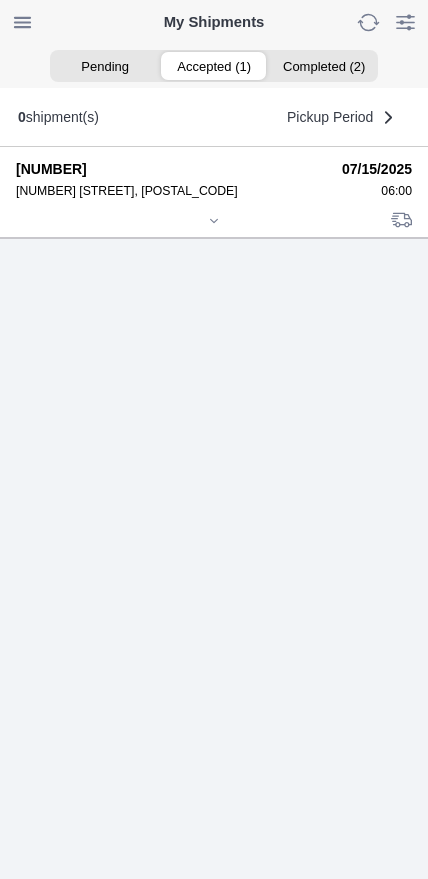 click 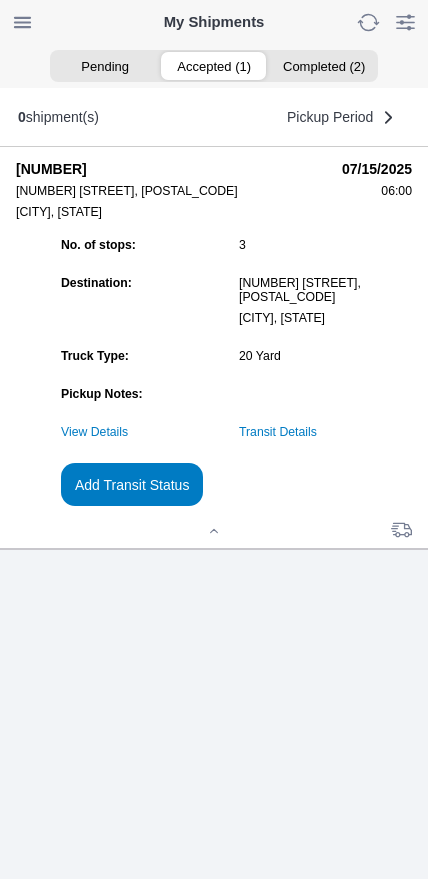 click on "Transit Details" 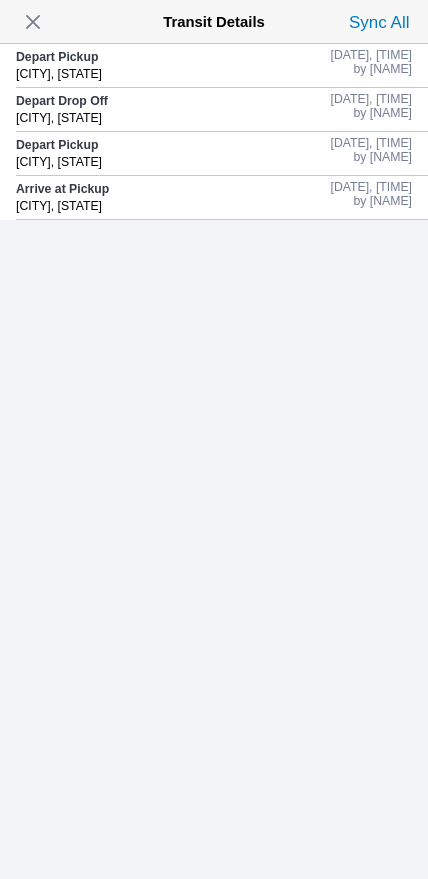click at bounding box center (33, 22) 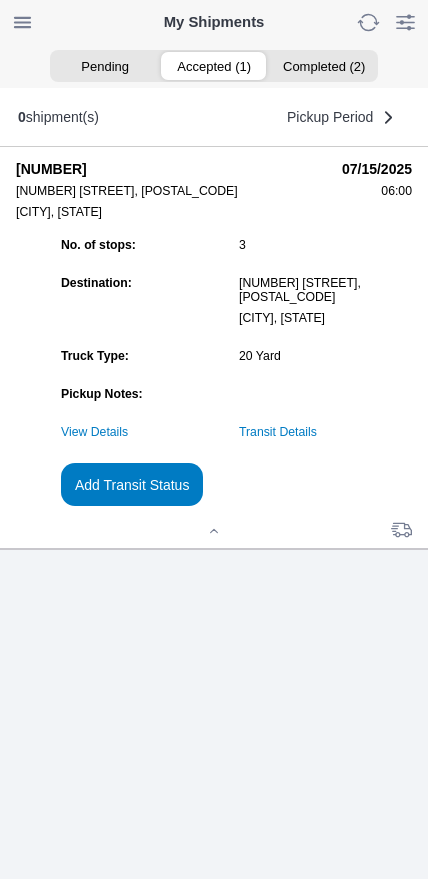 click on "Add Transit Status" 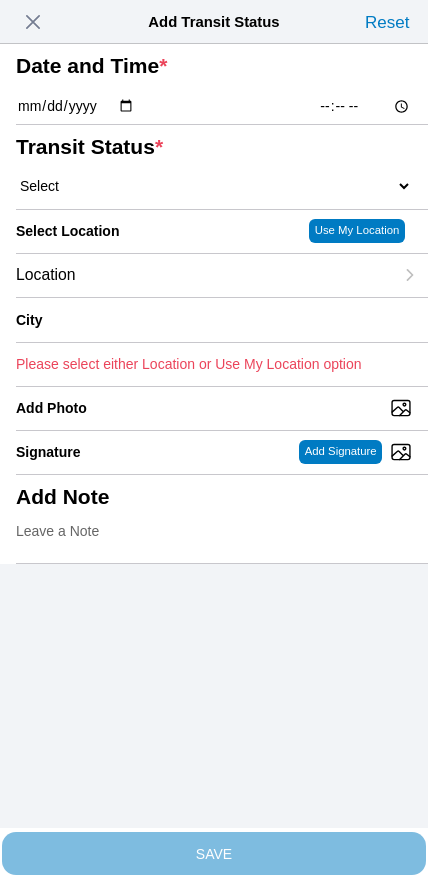 click on "[TIME]" 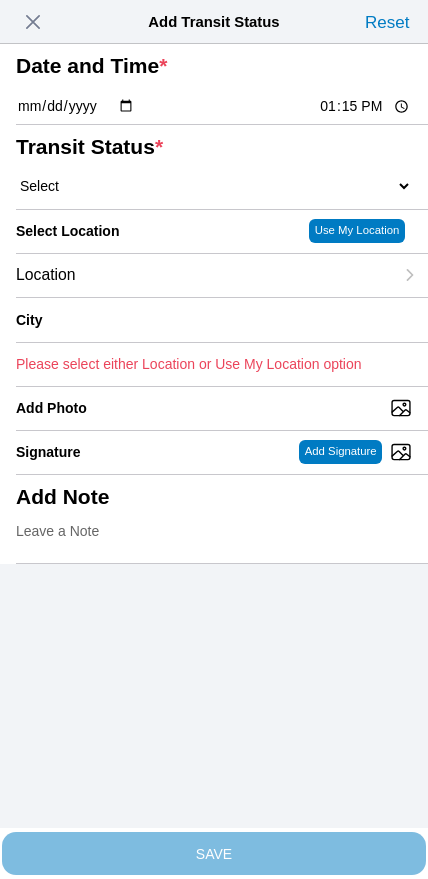 click on "Select  Arrive at Drop Off   Arrive at Pickup   Break Start   Break Stop   Depart Drop Off   Depart Pickup   Shift Complete" 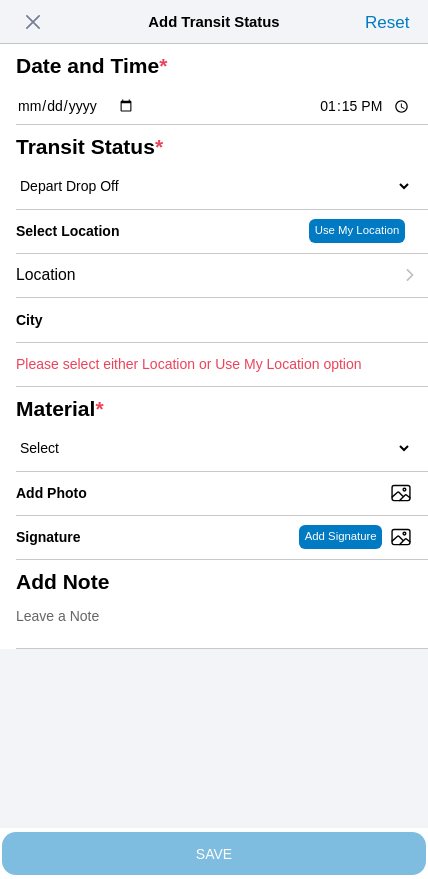 click on "Location" 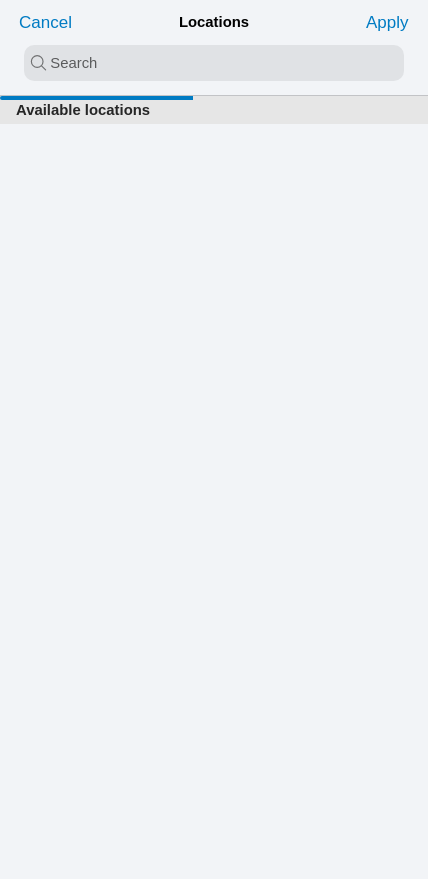 click at bounding box center [214, 63] 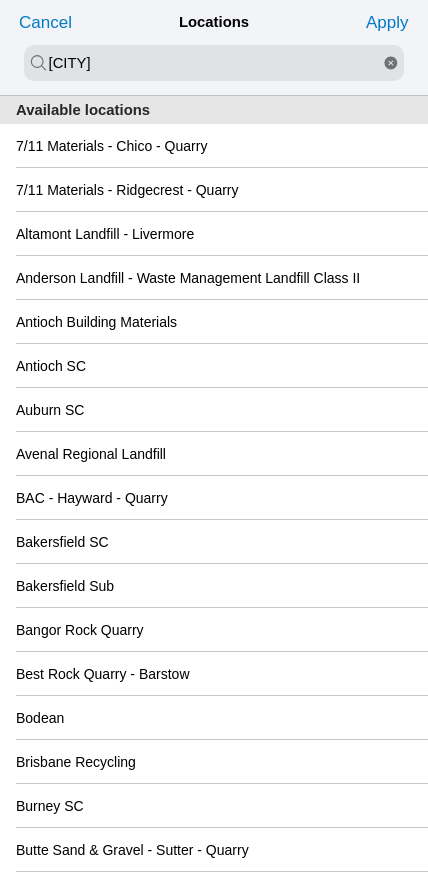 type on "[CITY]" 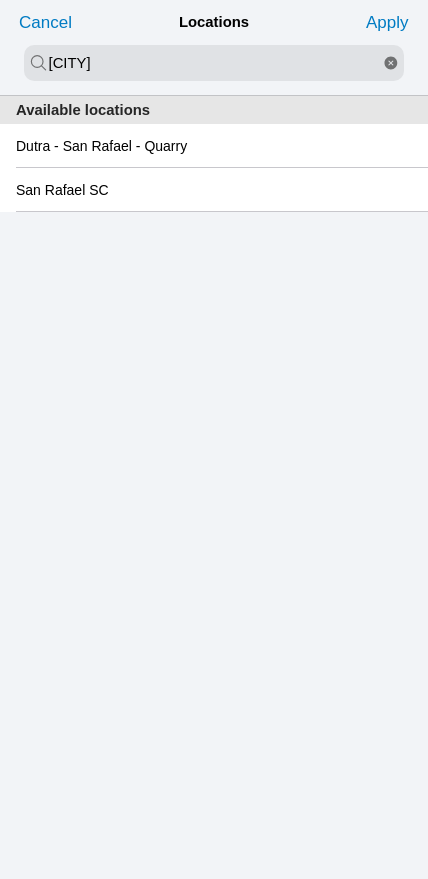 click on "San Rafael SC" 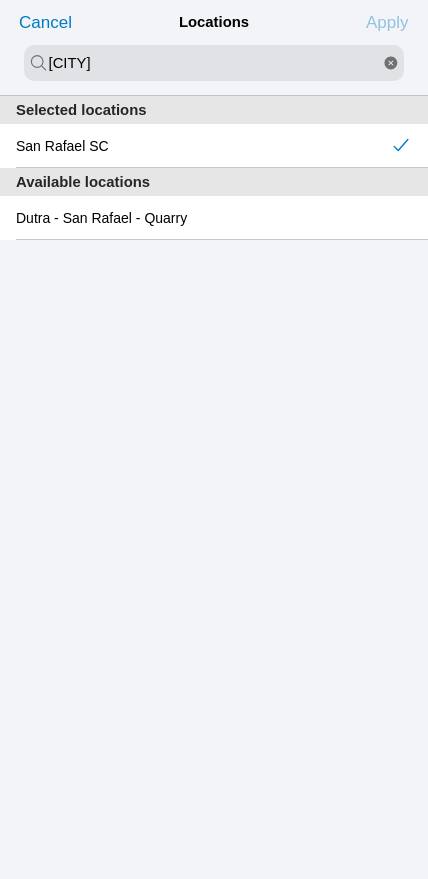 click on "Apply" 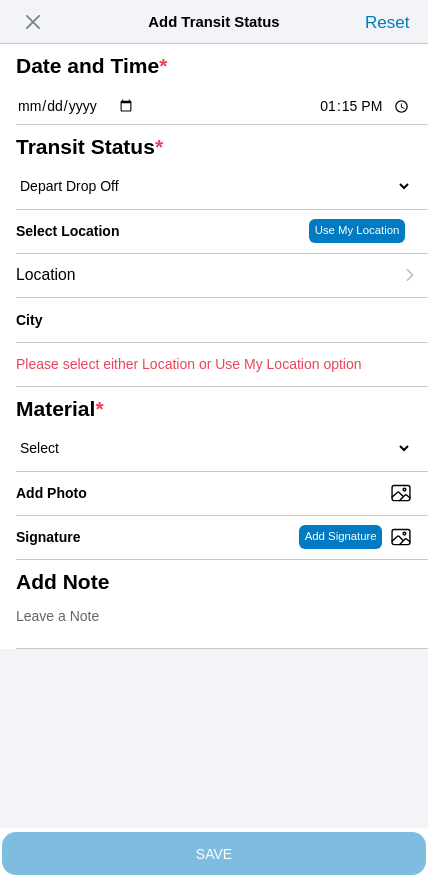 type on "San Rafael" 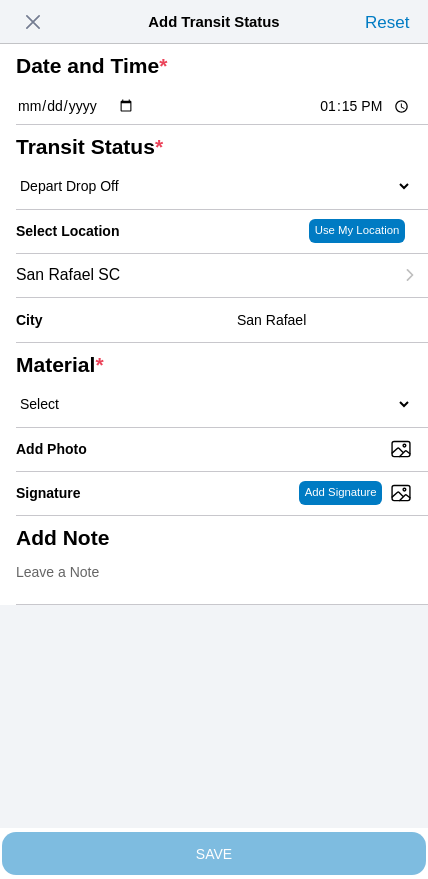 click on "Select  1" x 3" Rock   1" x 4" Rock   2" x 4" Rock   Asphalt Cold Patch   Backfill Spec Lapis Sand (EMS 4123)   Backfill Spec Sand (EMS 4123)   Base Rock (Class 2)   Broken Concrete/Asphalt   C-Ballast   Crushed Base Rock (3/4")   D-Ballast   Drain Rock (1.5")   Drain Rock (3/4")   Dry Spoils   Oversized Concrete/Asphalt   Palletized EZ Street   Premium Asphalt Cold Patch   Recycled Base Rock (Class 2)   Rip Rap   Top Soil" 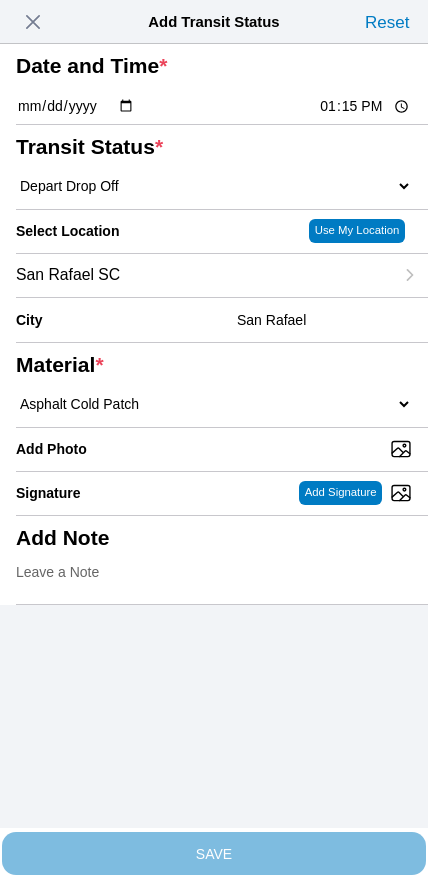 select on "708648" 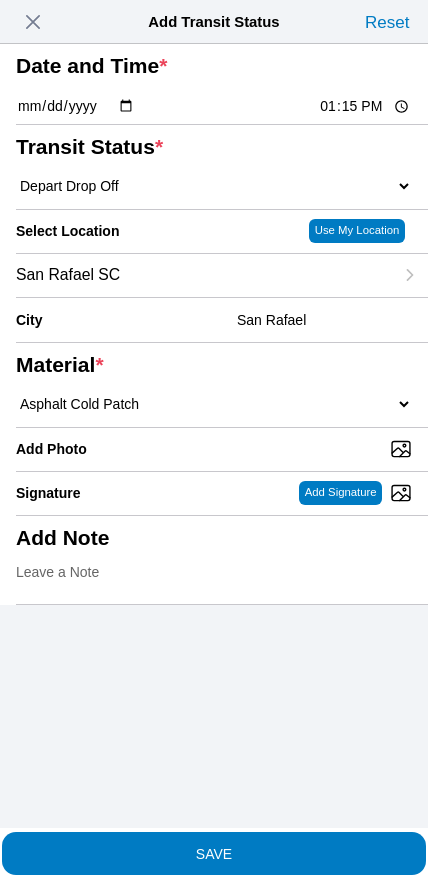 click on "Add Photo" at bounding box center (222, 449) 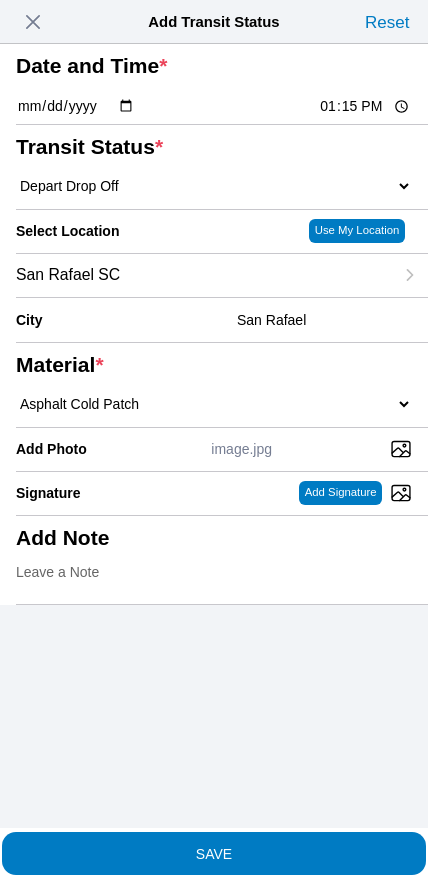 click on "SAVE" 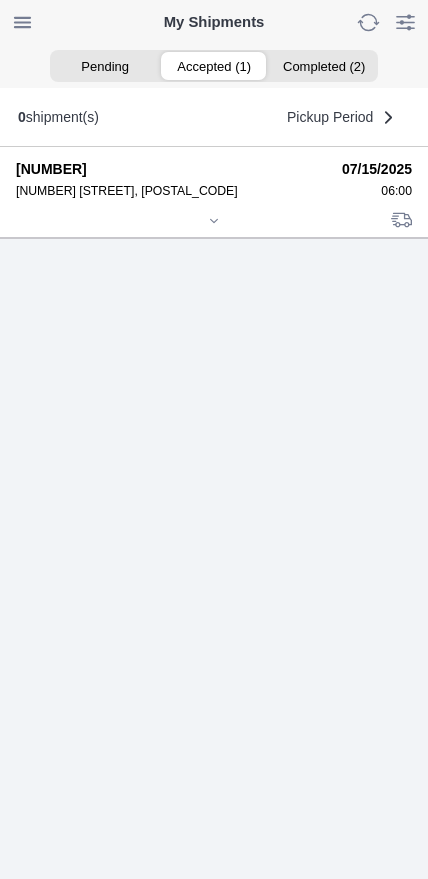 click 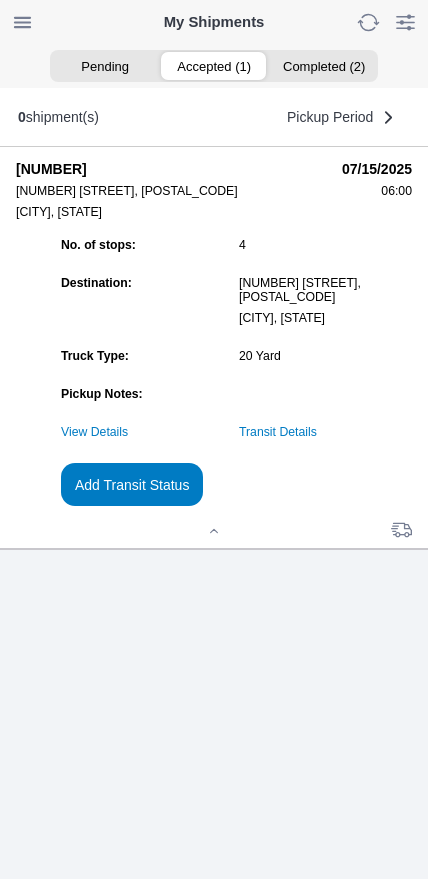 click on "Add Transit Status" 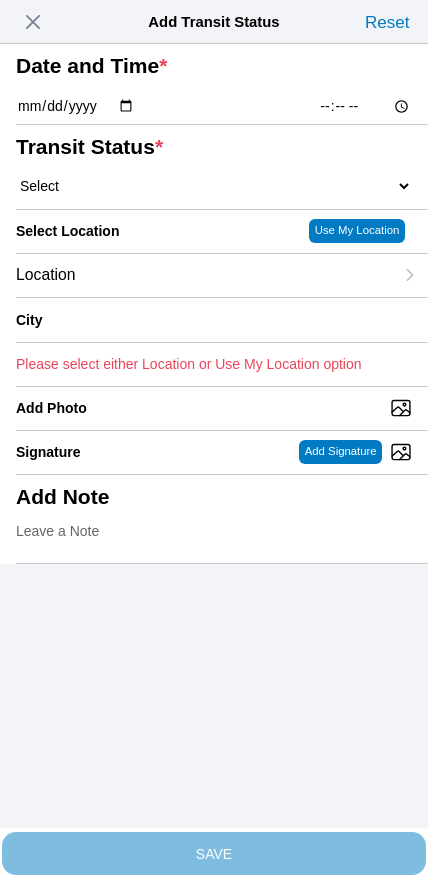 click on "[TIME]" 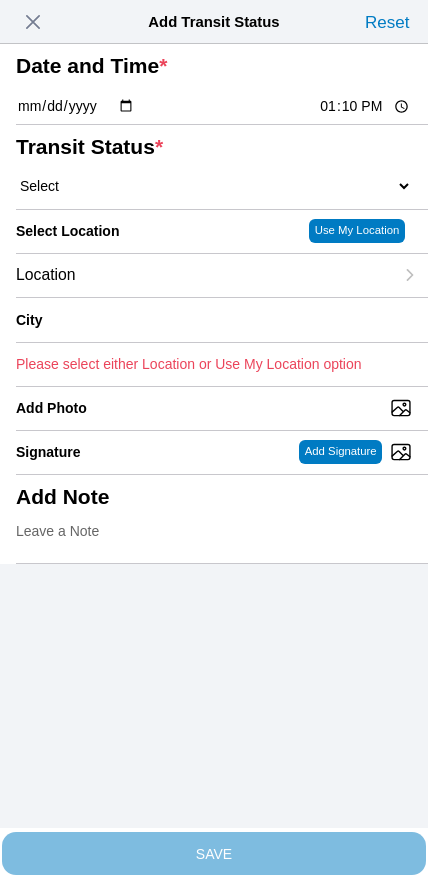 type on "13:30" 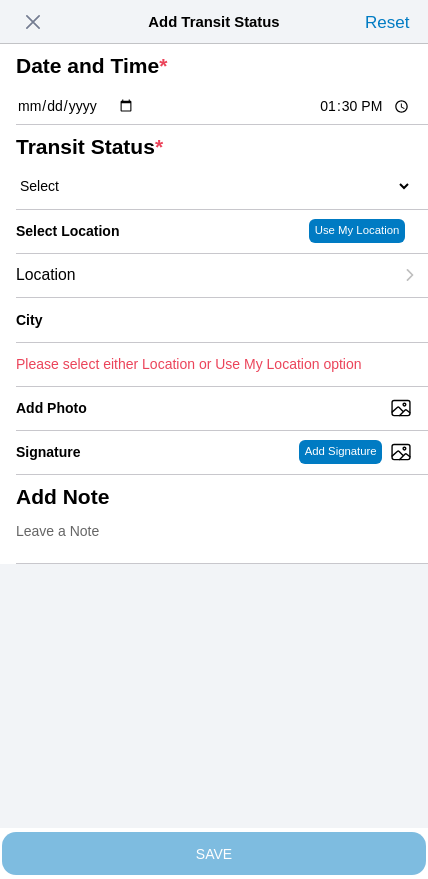 click on "Select  Arrive at Drop Off   Arrive at Pickup   Break Start   Break Stop   Depart Drop Off   Depart Pickup   Shift Complete" 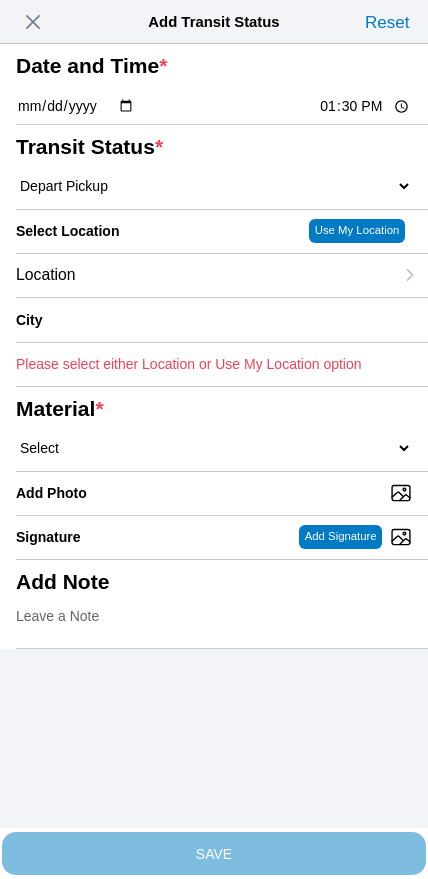 click on "Location" 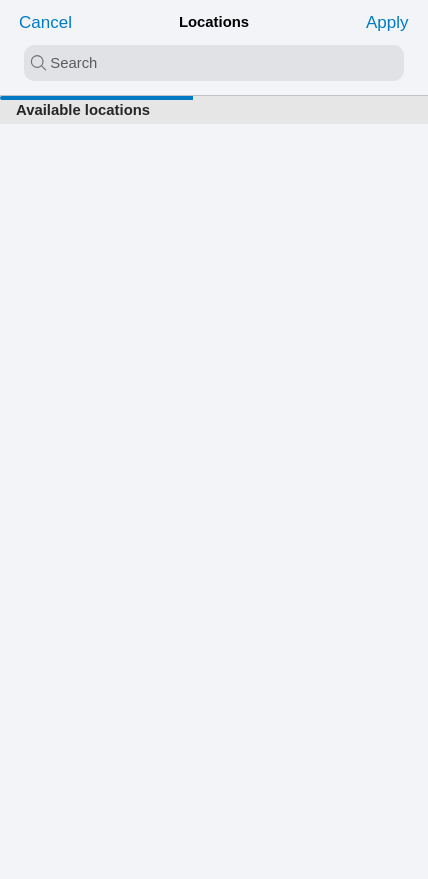 click at bounding box center (214, 63) 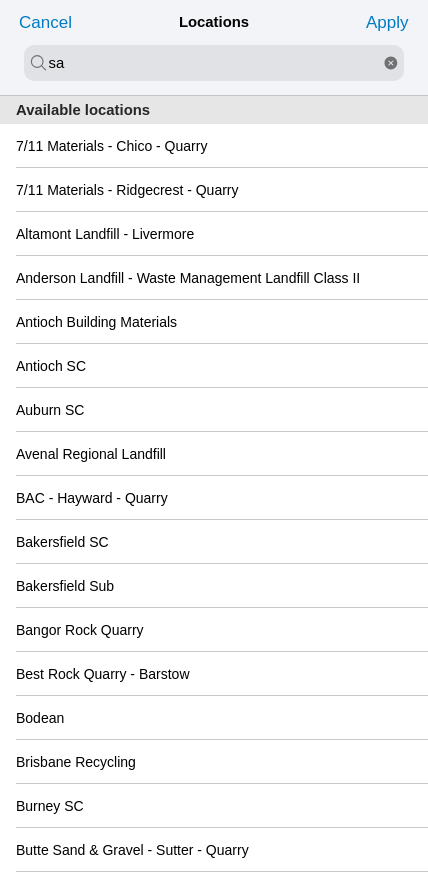 type on "s" 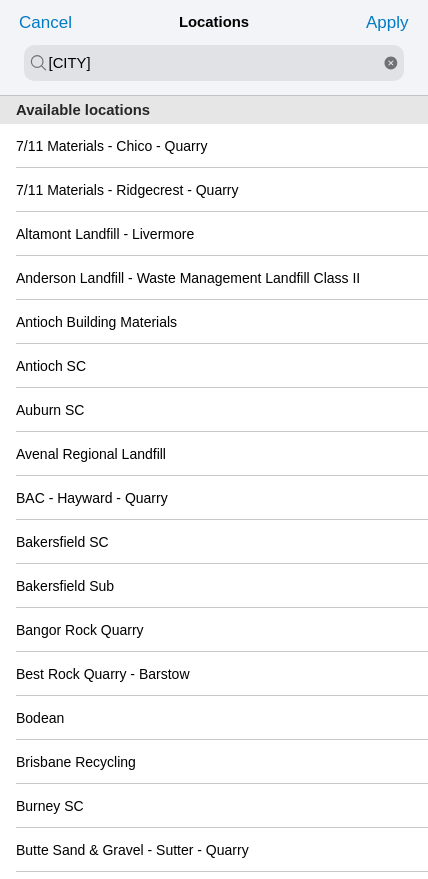 type on "[CITY]" 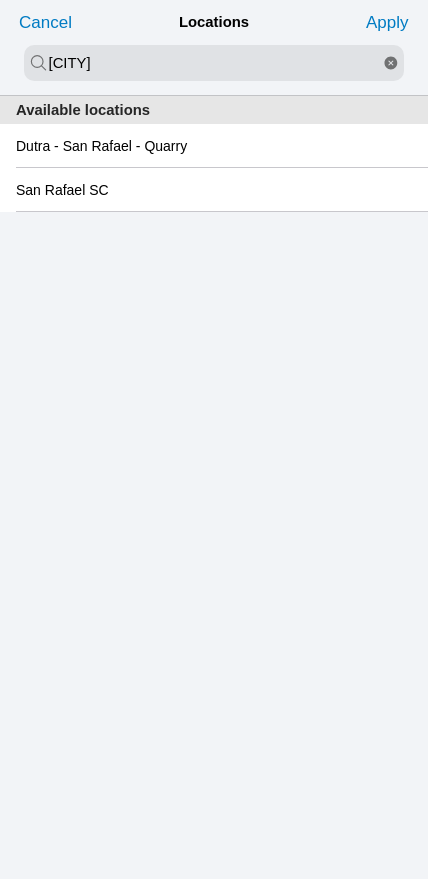 click on "San Rafael SC" 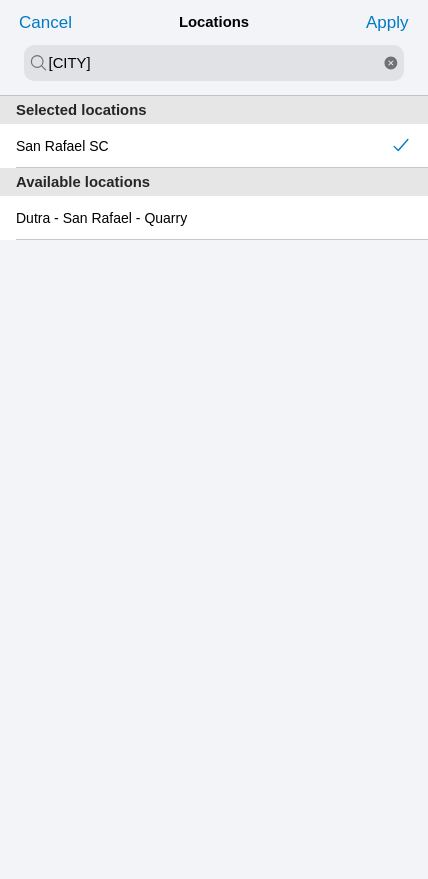 click on "Apply" 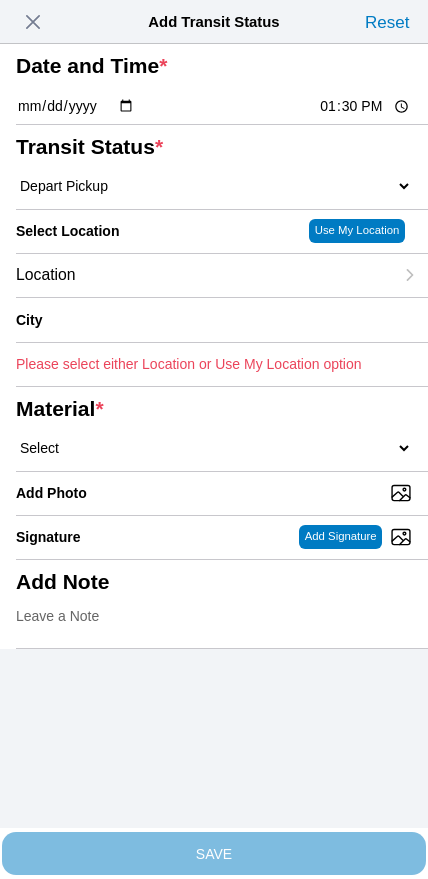 type on "San Rafael" 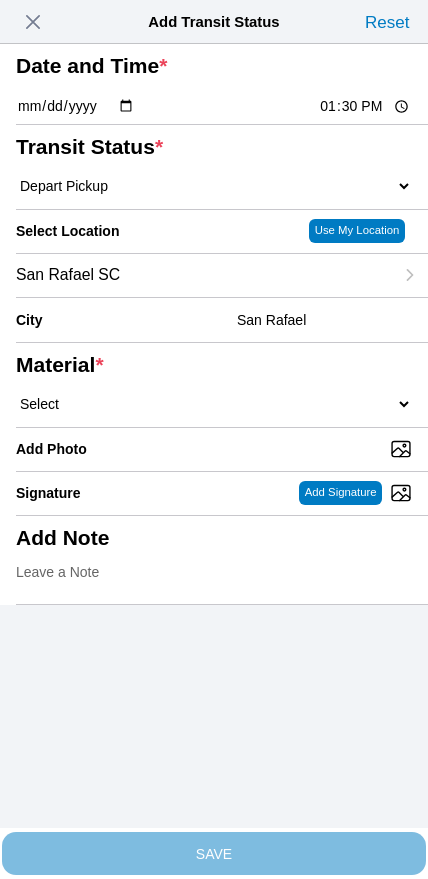click on "13:30" 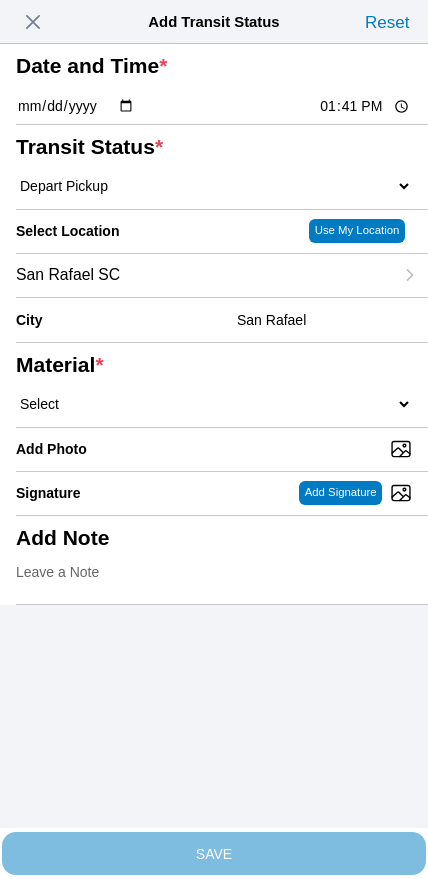 type on "13:45" 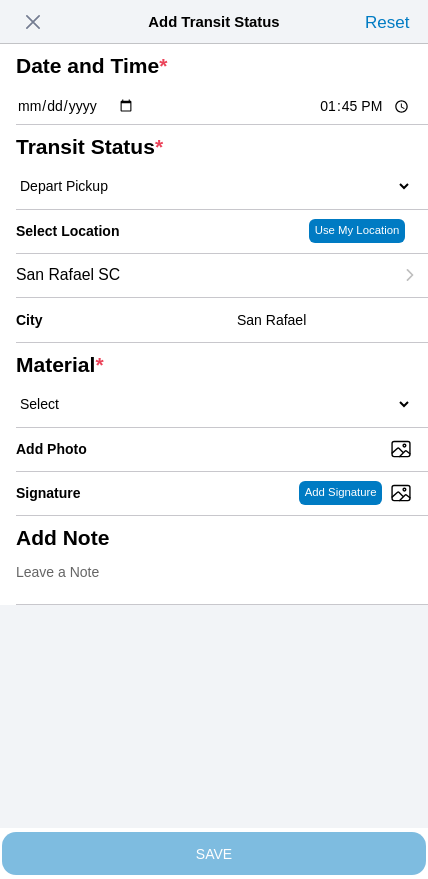click on "Select  1" x 3" Rock   1" x 4" Rock   2" x 4" Rock   Asphalt Cold Patch   Backfill Spec Lapis Sand (EMS 4123)   Backfill Spec Sand (EMS 4123)   Base Rock (Class 2)   Broken Concrete/Asphalt   C-Ballast   Crushed Base Rock (3/4")   D-Ballast   Drain Rock (1.5")   Drain Rock (3/4")   Dry Spoils   Oversized Concrete/Asphalt   Palletized EZ Street   Premium Asphalt Cold Patch   Recycled Base Rock (Class 2)   Rip Rap   Top Soil" 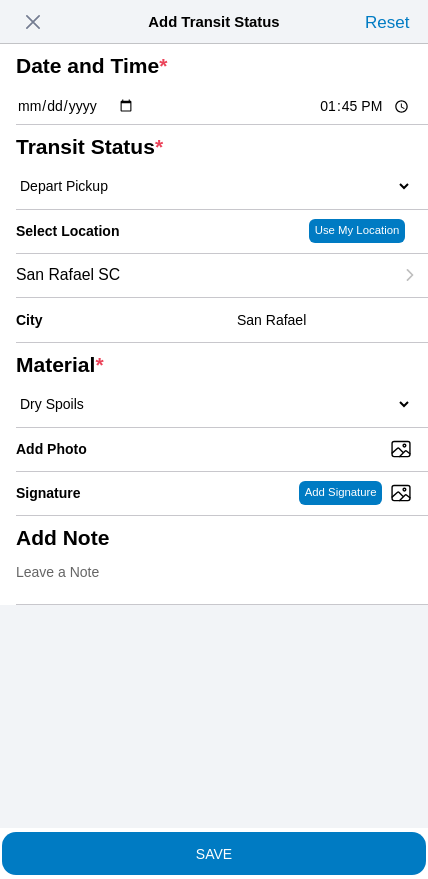 click on "SAVE" 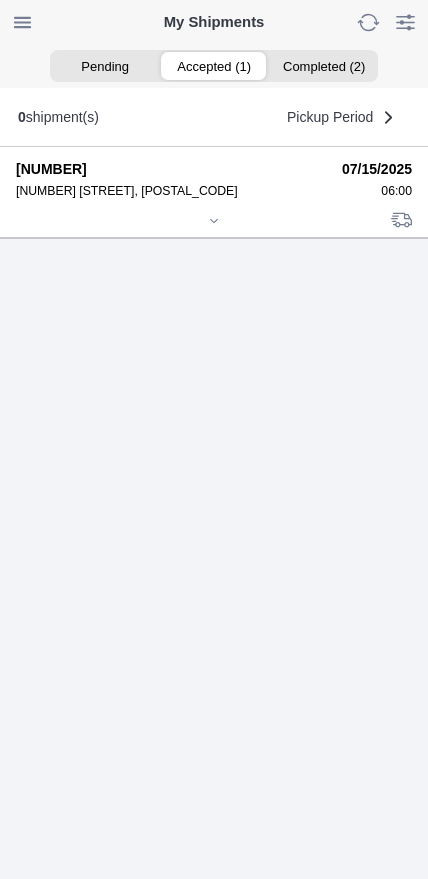 click 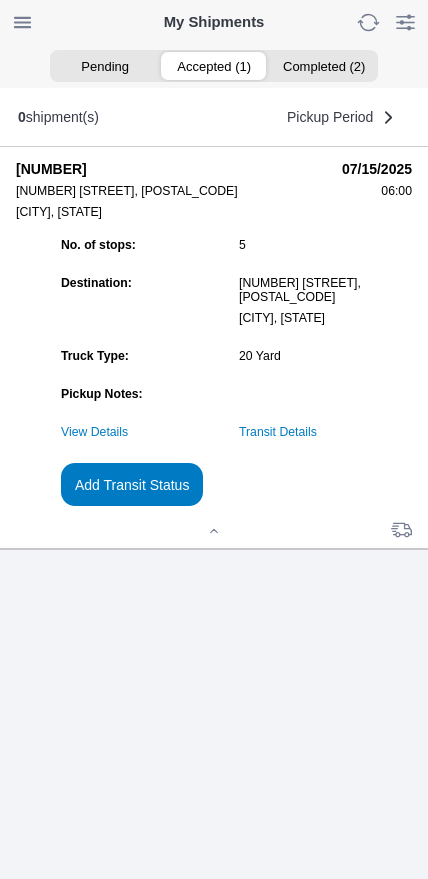 click on "Add Transit Status" 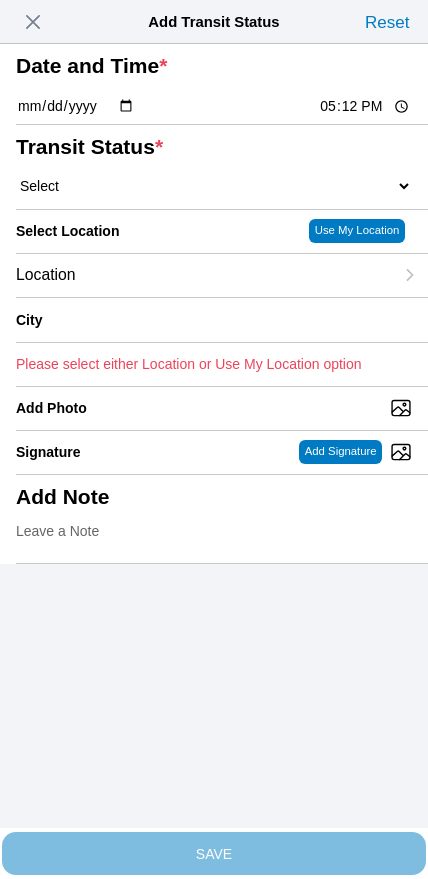 click on "17:12" 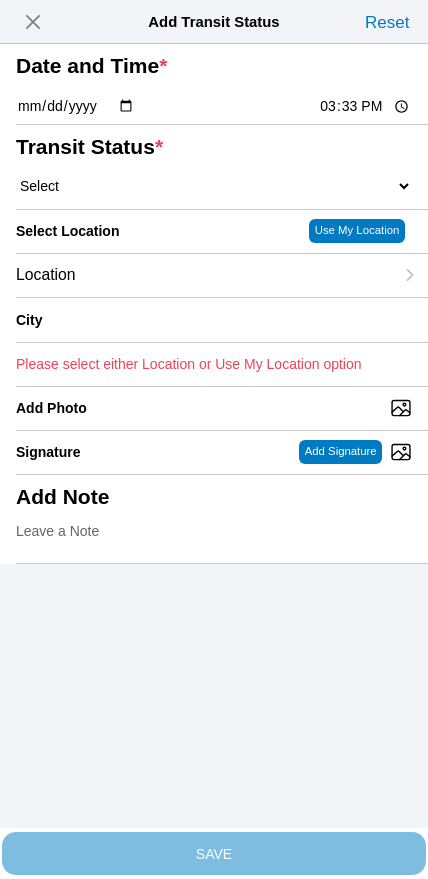 type on "15:30" 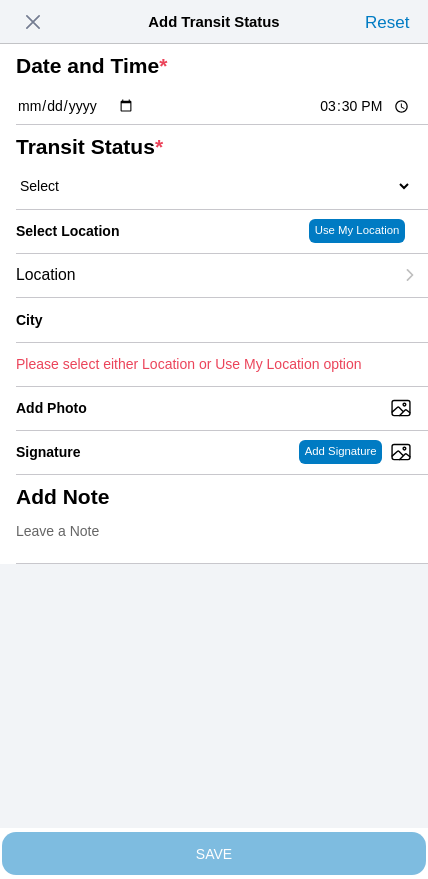 click on "Select  Arrive at Drop Off   Arrive at Pickup   Break Start   Break Stop   Depart Drop Off   Depart Pickup   Shift Complete" 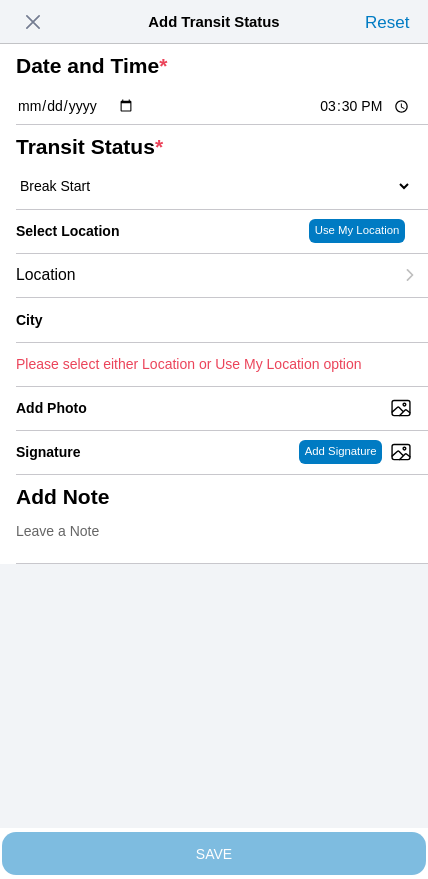 click on "Location" 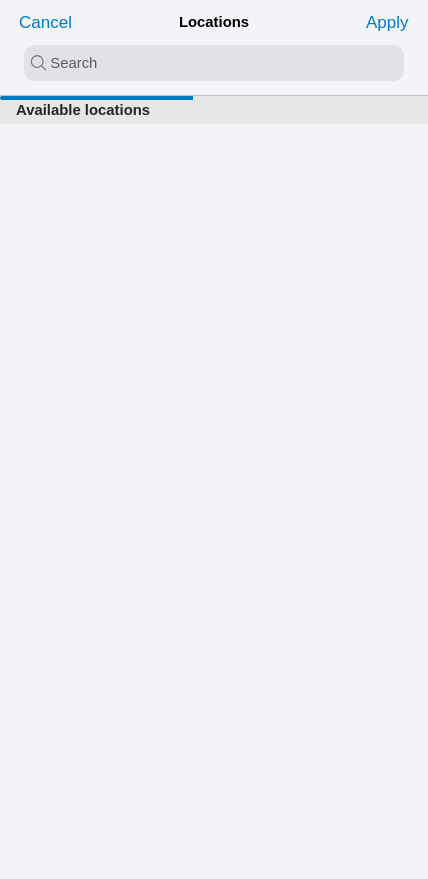 click at bounding box center (214, 63) 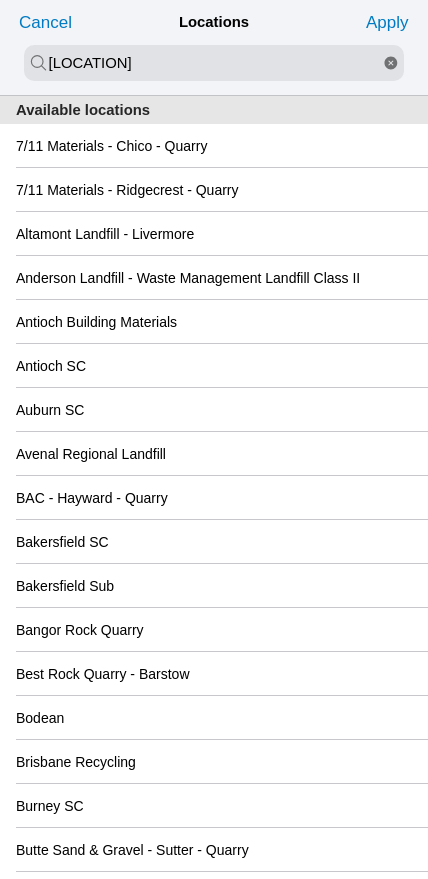 type on "[LOCATION]" 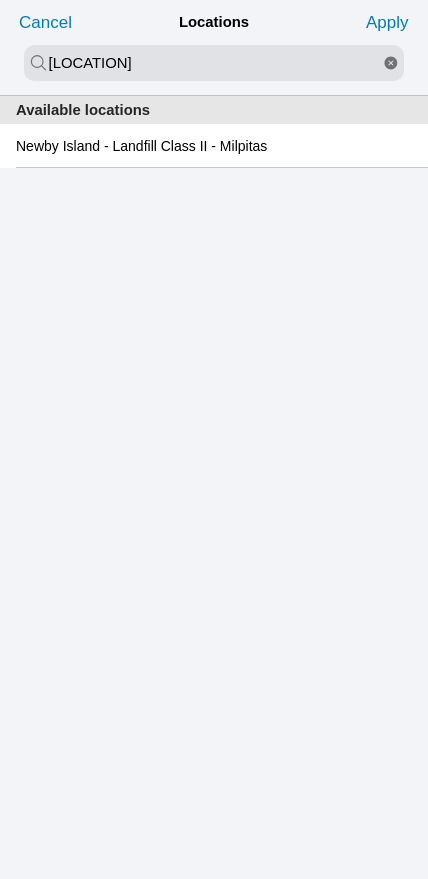click on "Newby Island - Landfill Class II - Milpitas" 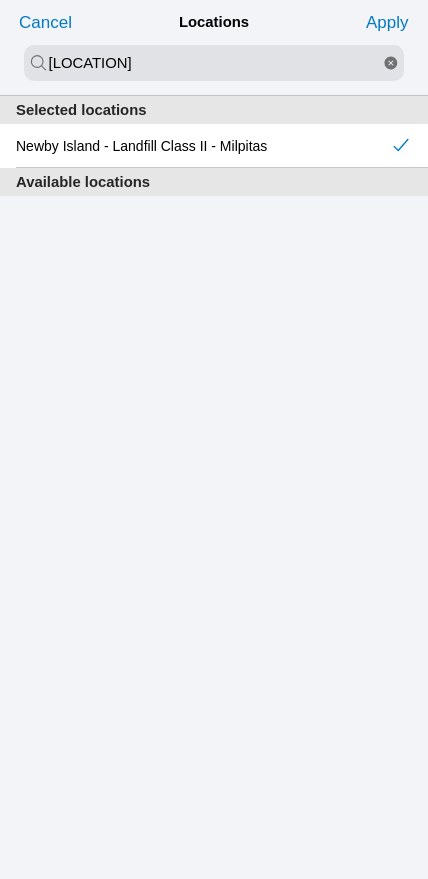 click on "Apply" 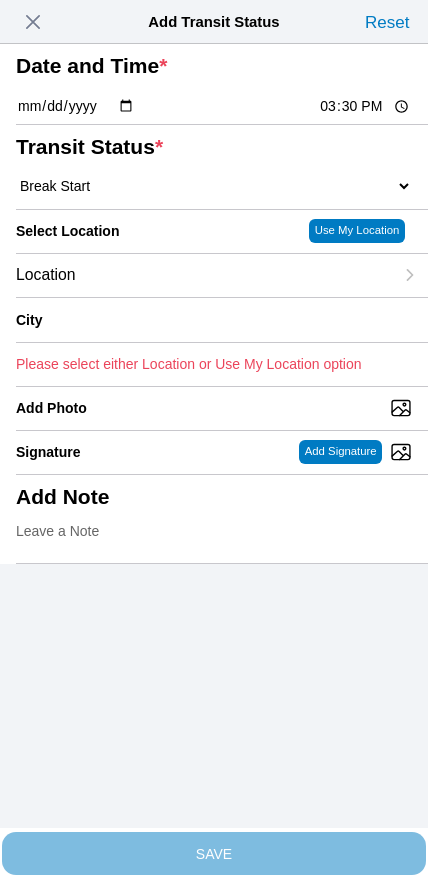 type on "Milpitas" 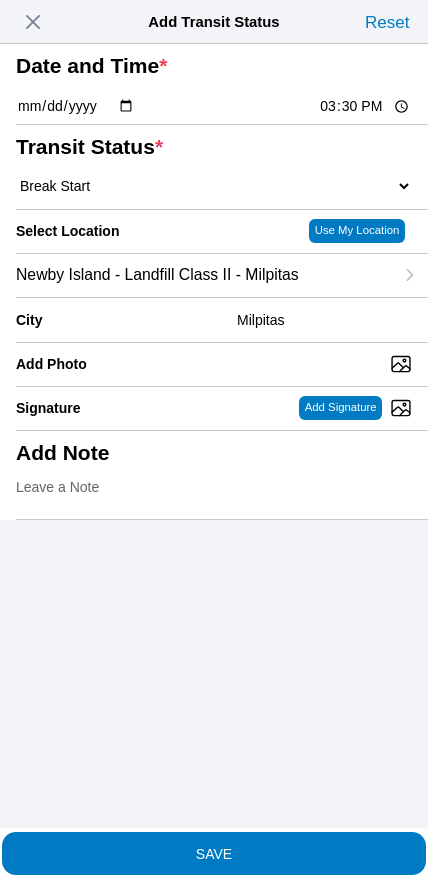 click on "SAVE" 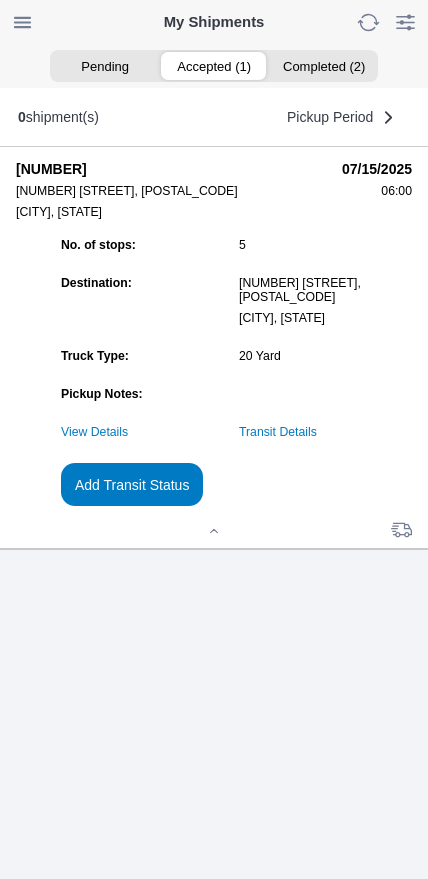 click on "Add Transit Status" 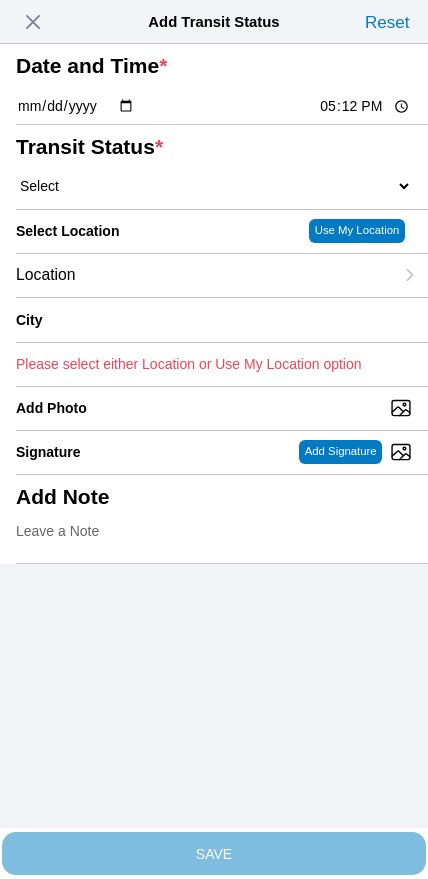 click on "17:12" 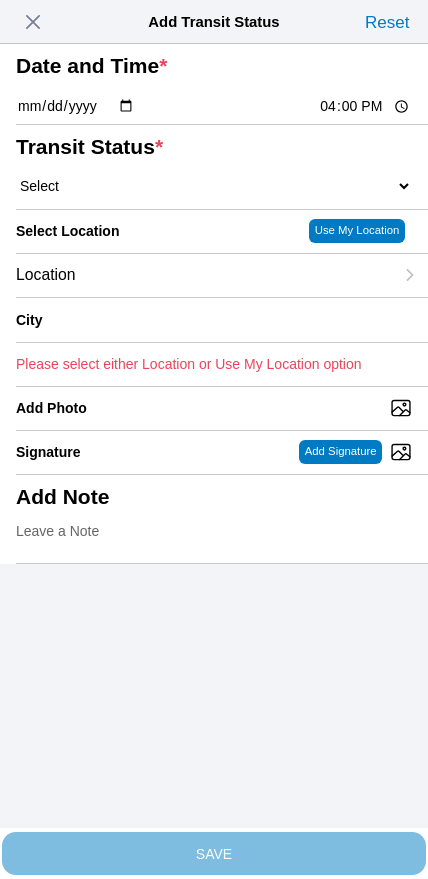 type on "16:00" 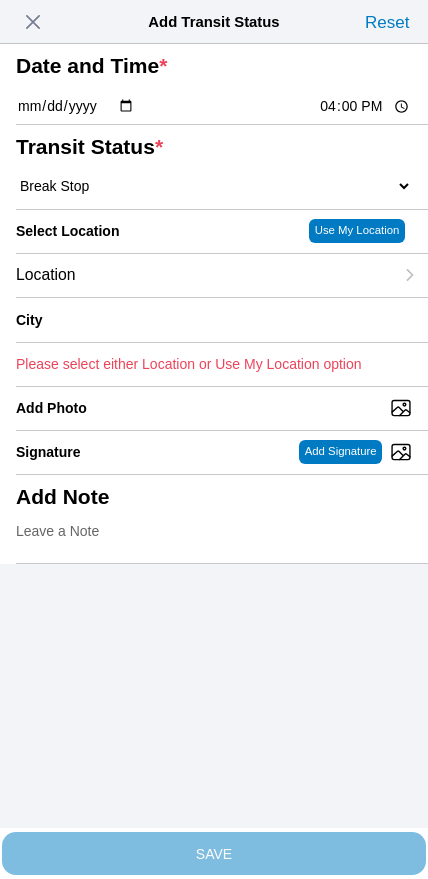 click on "Location" 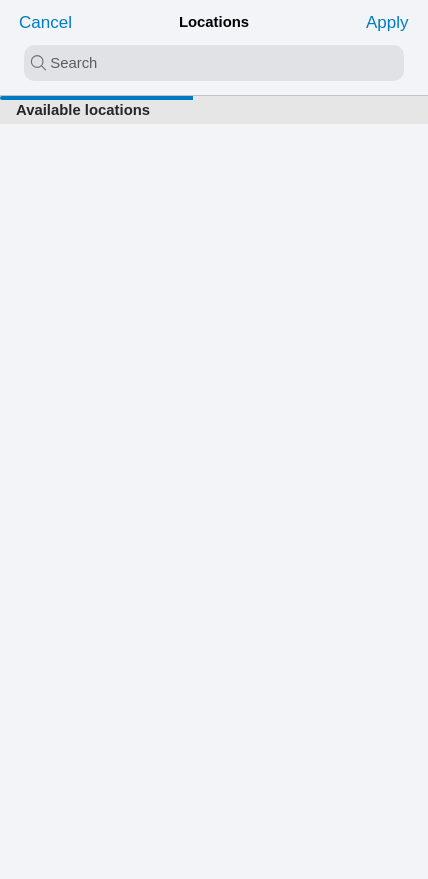 click at bounding box center [214, 63] 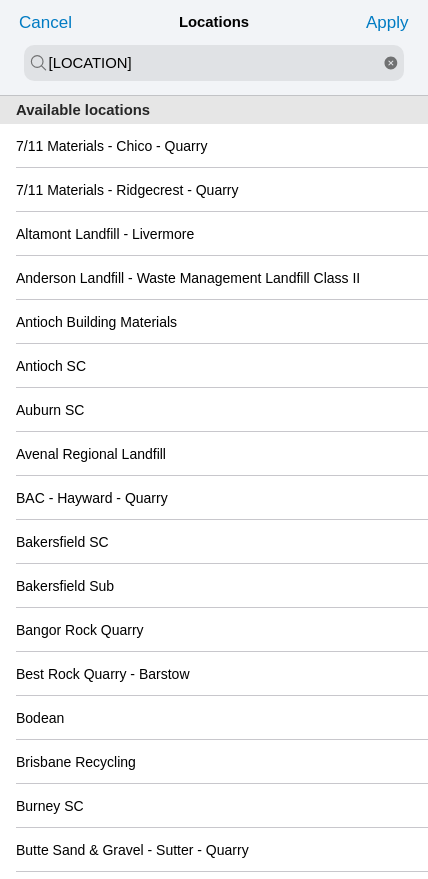 type on "[LOCATION]" 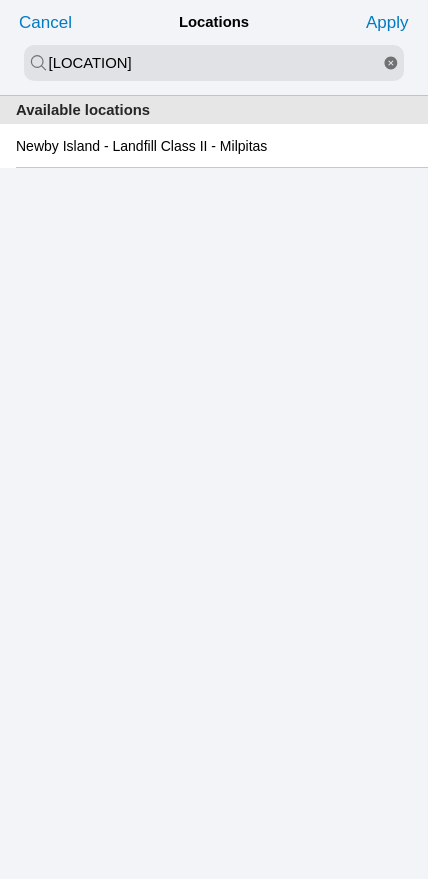 click on "Newby Island - Landfill Class II - Milpitas" 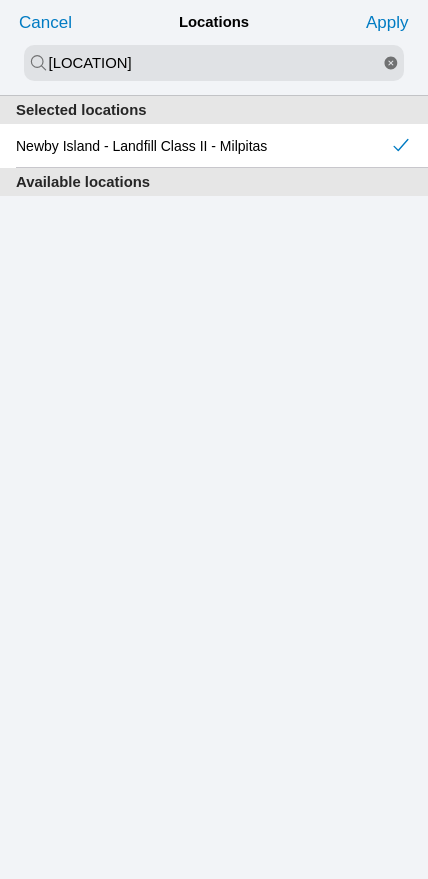 click on "Apply" 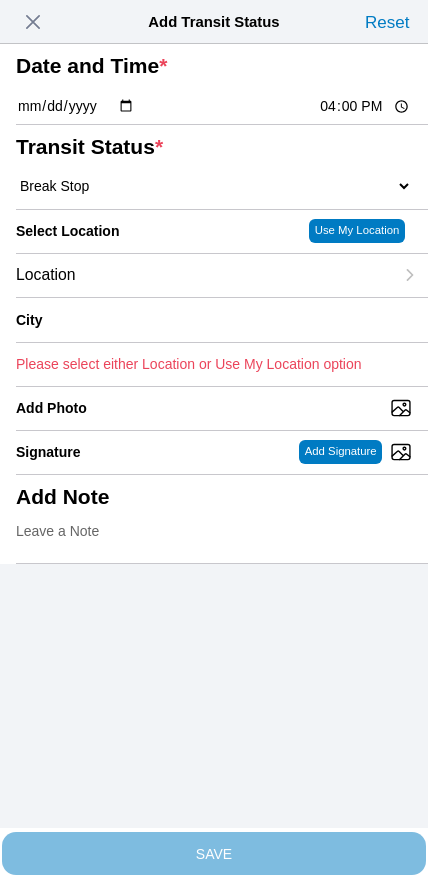 type on "Milpitas" 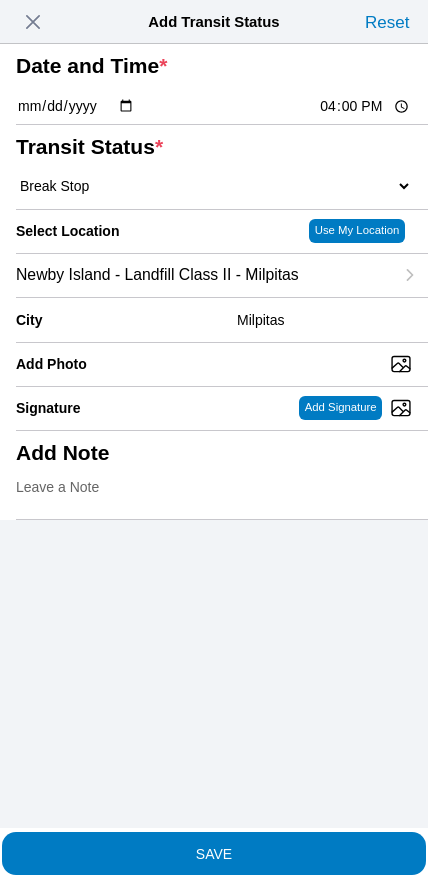 click on "SAVE" 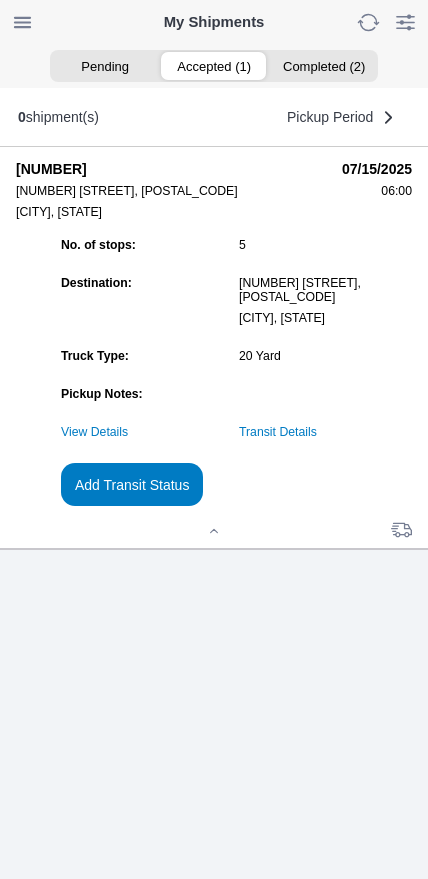 click on "Add Transit Status" 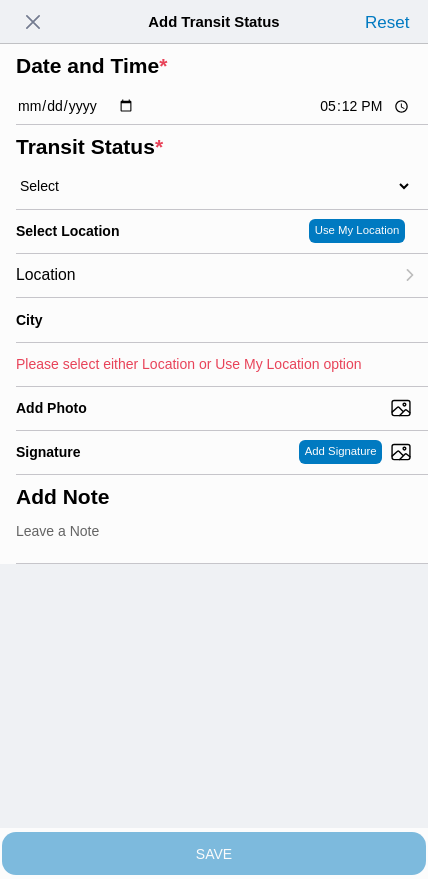 click on "17:12" 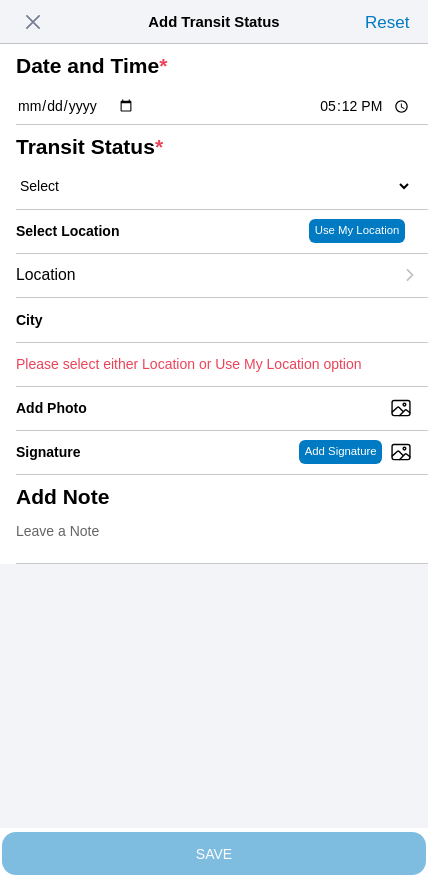 type on "17:00" 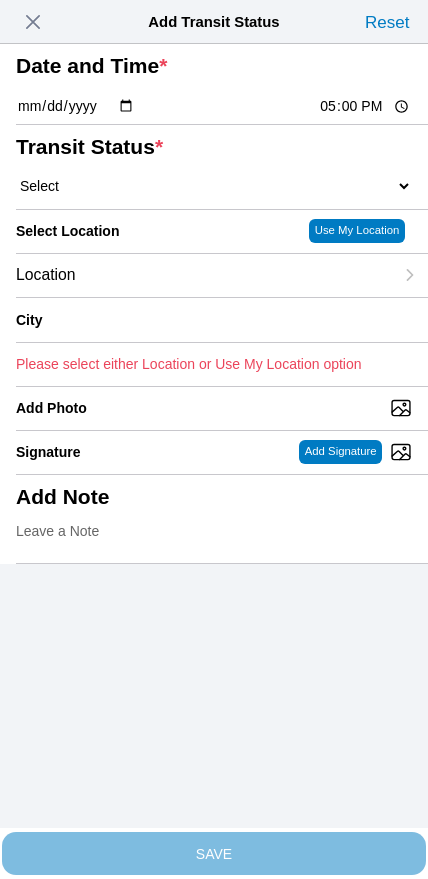click on "Select  Arrive at Drop Off   Arrive at Pickup   Break Start   Break Stop   Depart Drop Off   Depart Pickup   Shift Complete" 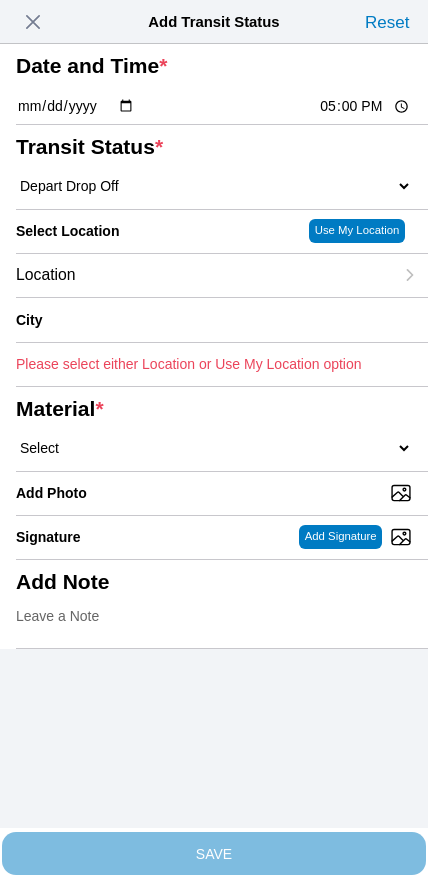 click on "Location" 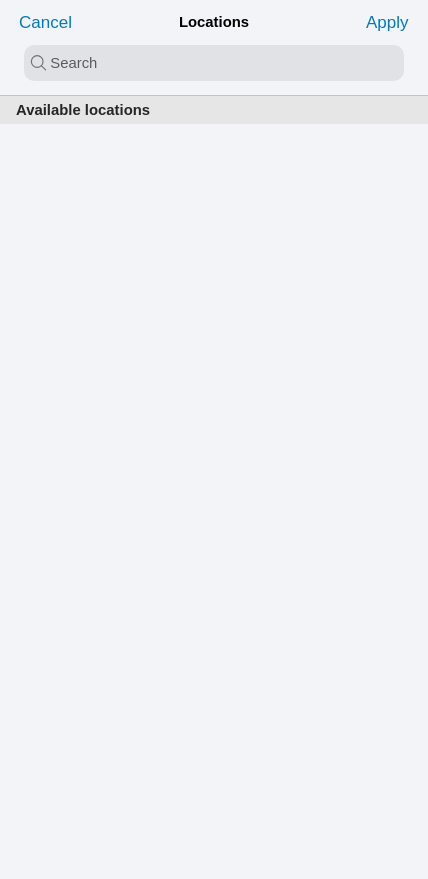 click at bounding box center [214, 63] 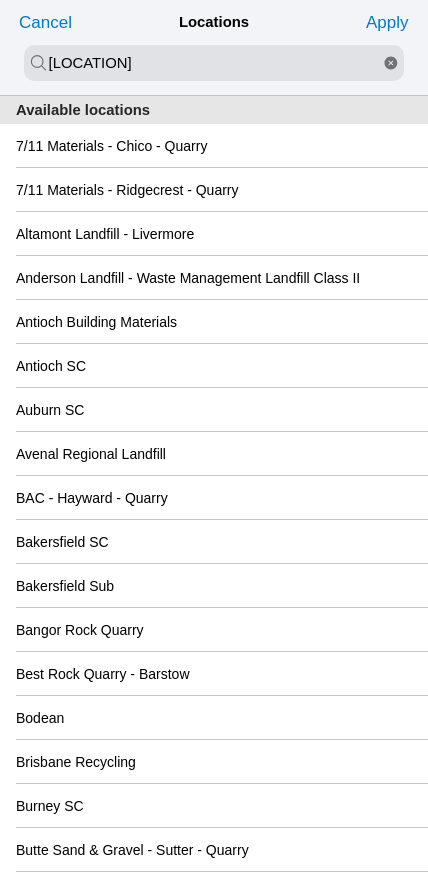 type on "[LOCATION]" 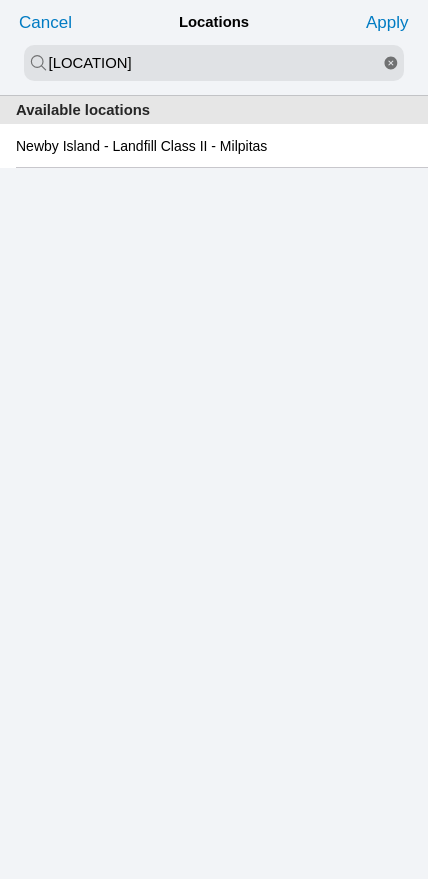 click on "Newby Island - Landfill Class II - Milpitas" 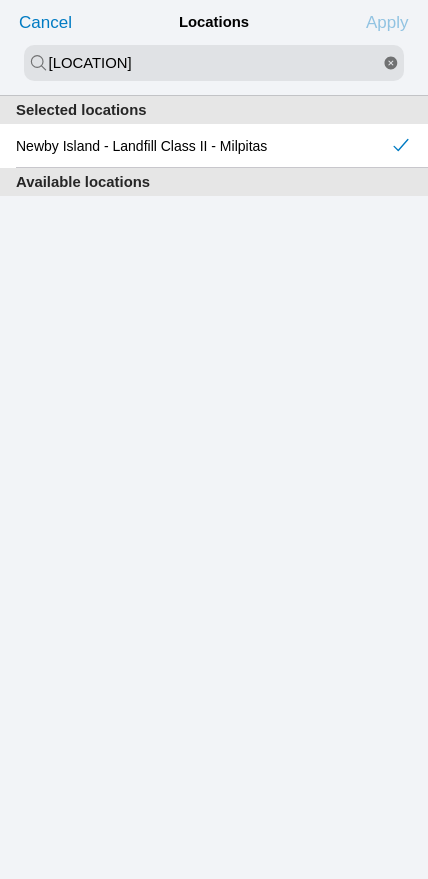 click on "Apply" 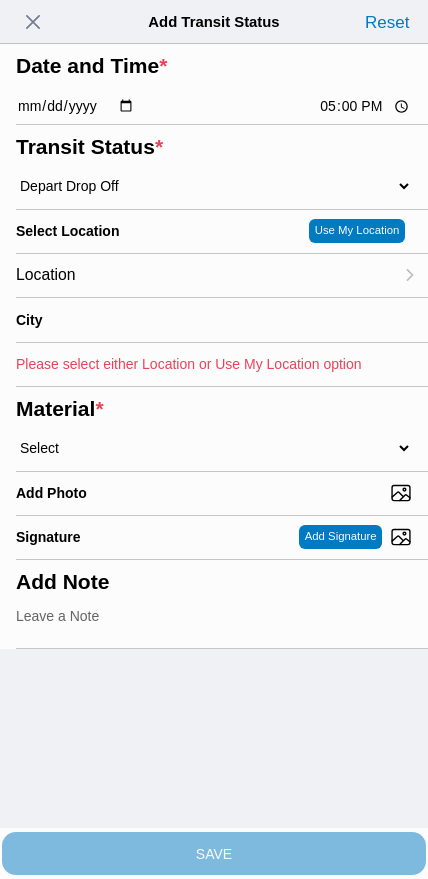 type on "Milpitas" 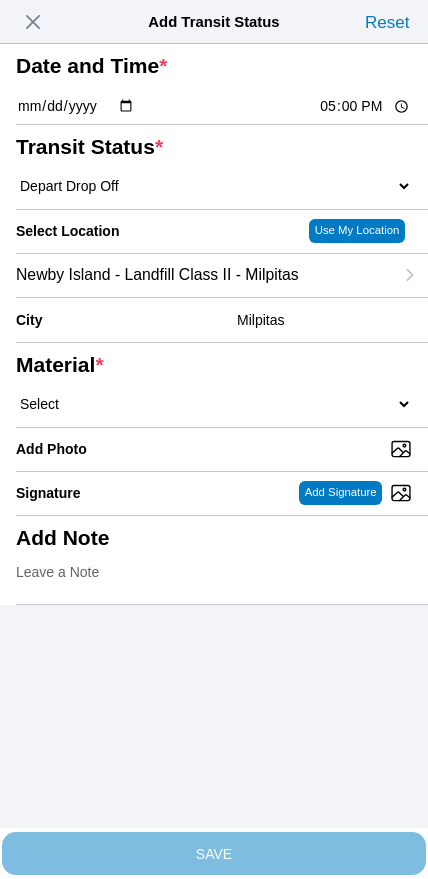 click on "Select  1" x 3" Rock   1" x 4" Rock   2" x 4" Rock   Asphalt Cold Patch   Backfill Spec Lapis Sand (EMS 4123)   Backfill Spec Sand (EMS 4123)   Base Rock (Class 2)   Broken Concrete/Asphalt   C-Ballast   Crushed Base Rock (3/4")   D-Ballast   Drain Rock (1.5")   Drain Rock (3/4")   Dry Spoils   Oversized Concrete/Asphalt   Palletized EZ Street   Premium Asphalt Cold Patch   Recycled Base Rock (Class 2)   Rip Rap   Top Soil" 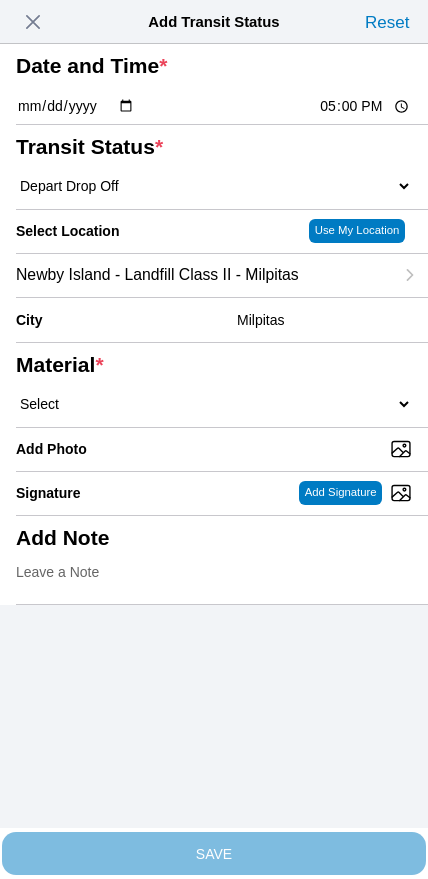 select on "708654" 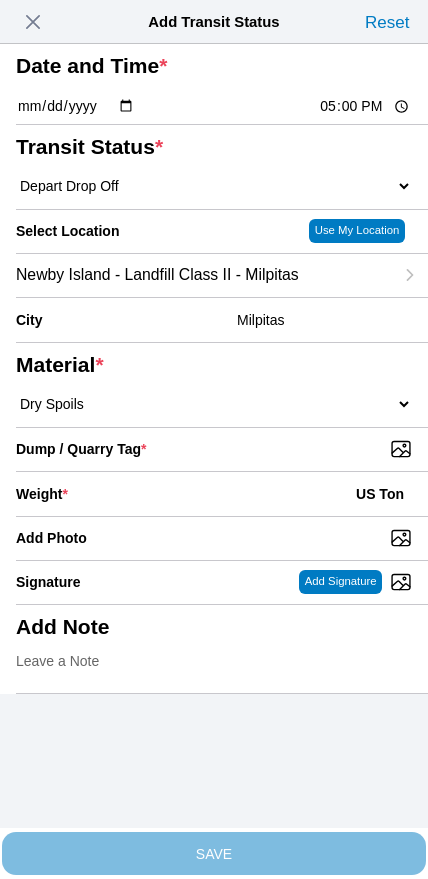 click on "Dump / Quarry Tag  *" at bounding box center (222, 449) 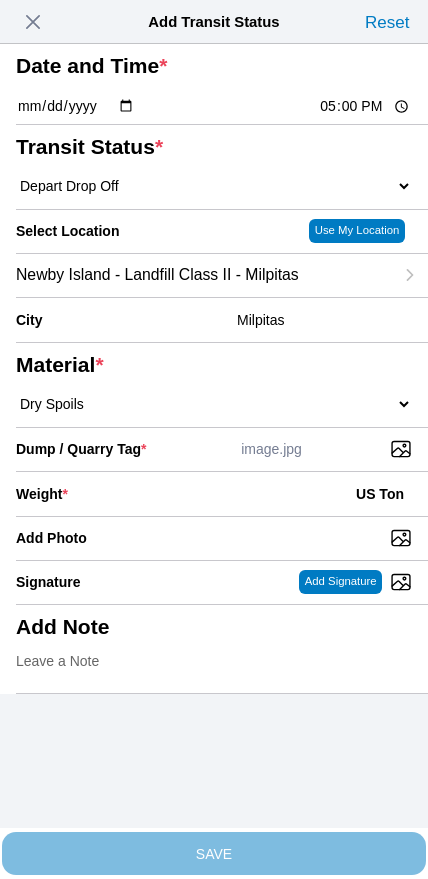 click on "Weight  * US Ton" 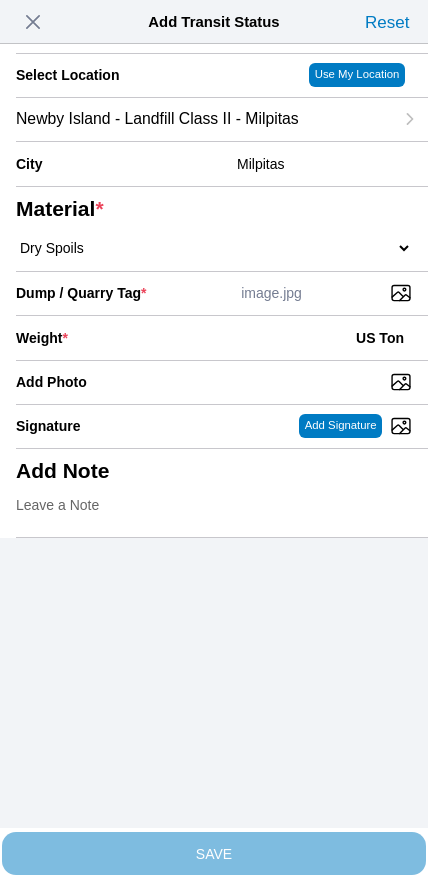 scroll, scrollTop: 180, scrollLeft: 0, axis: vertical 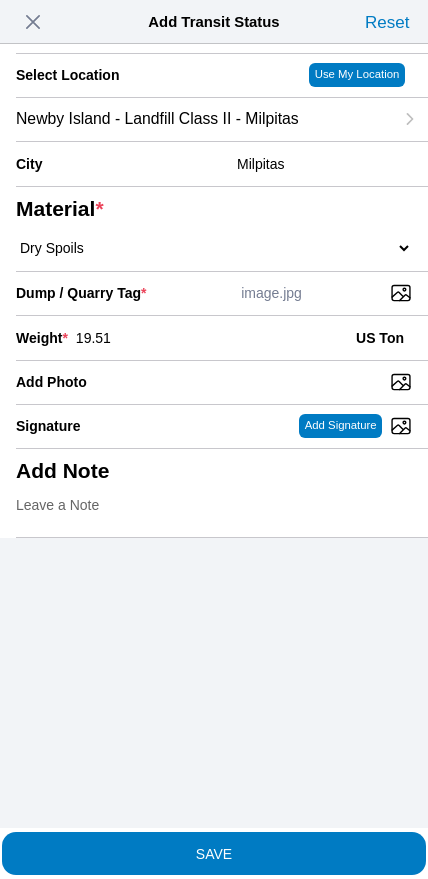 type on "19.51" 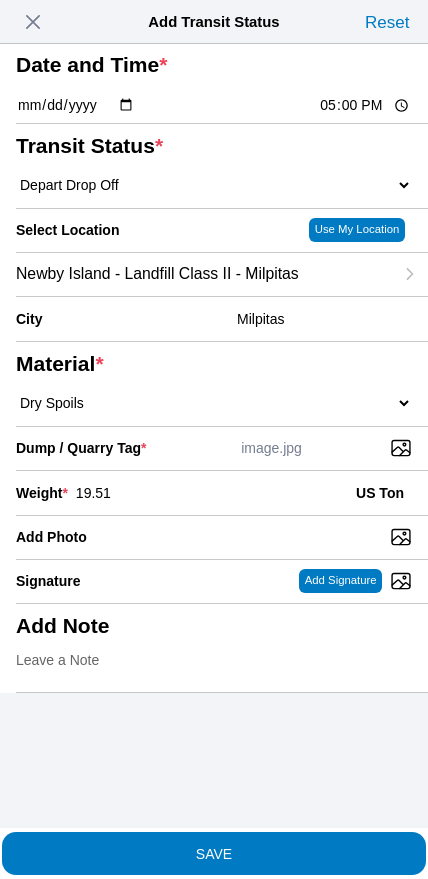 scroll, scrollTop: 41, scrollLeft: 0, axis: vertical 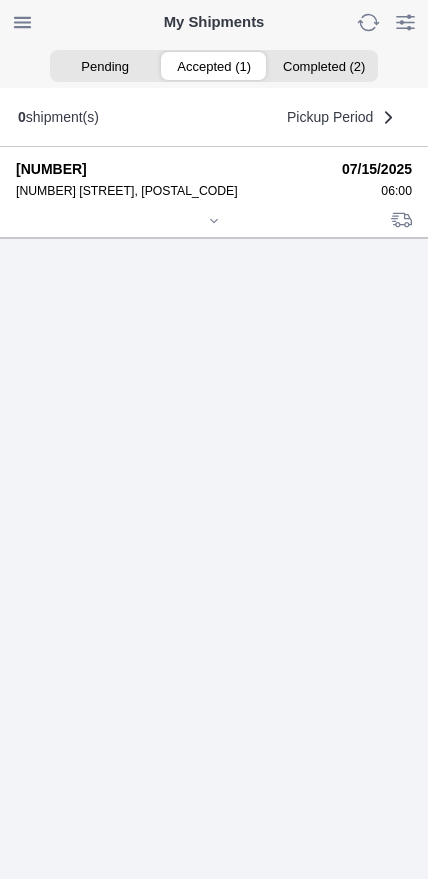 click 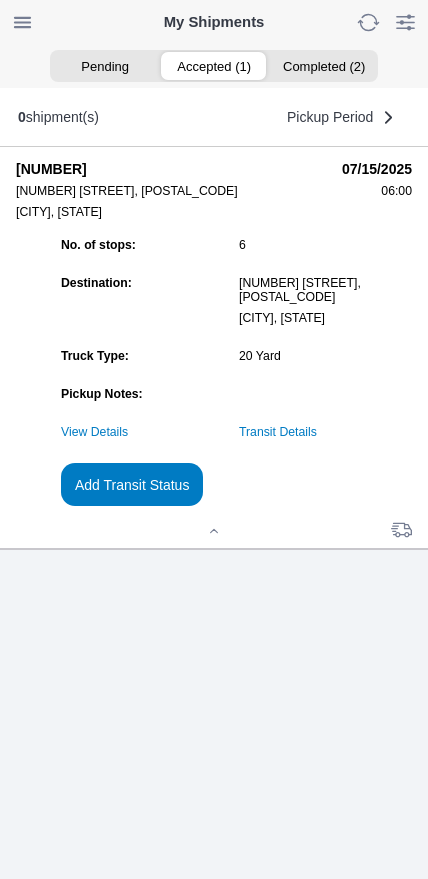 click on "Add Transit Status" 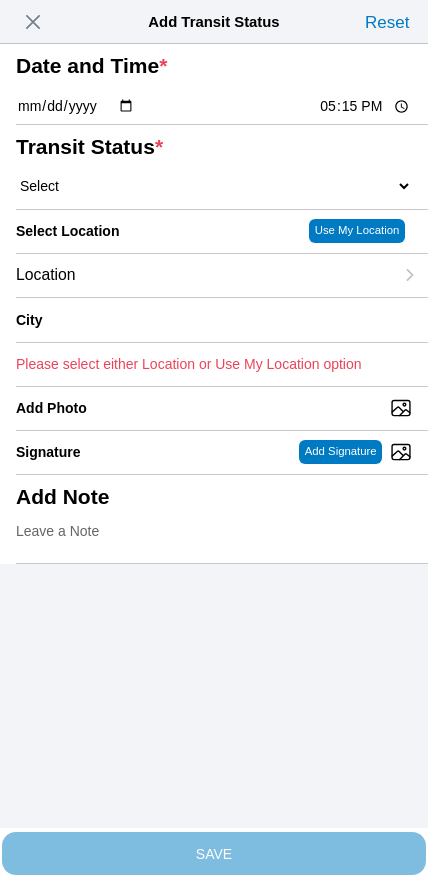 click at bounding box center (33, 22) 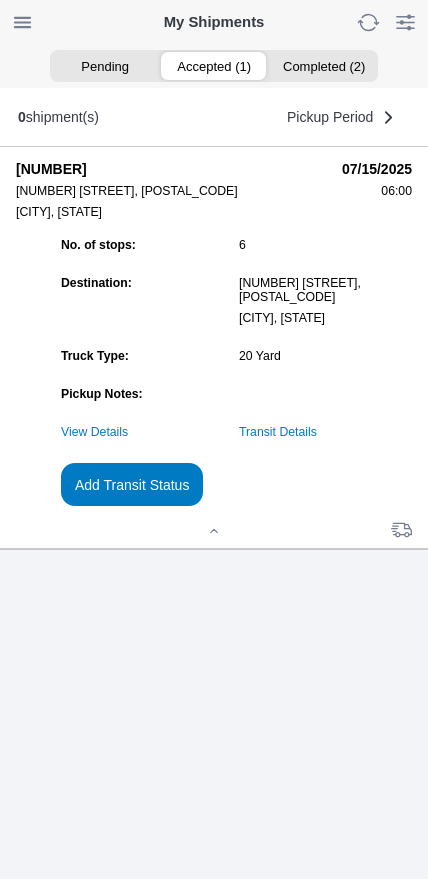 click on "Transit Details" 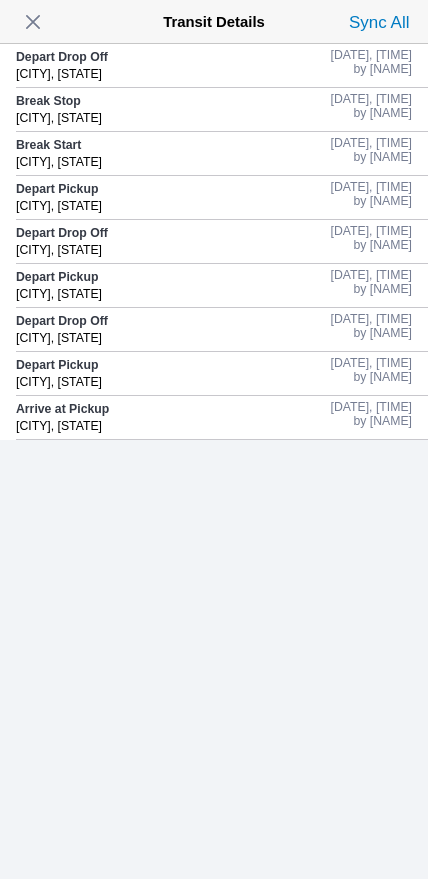 click at bounding box center [33, 22] 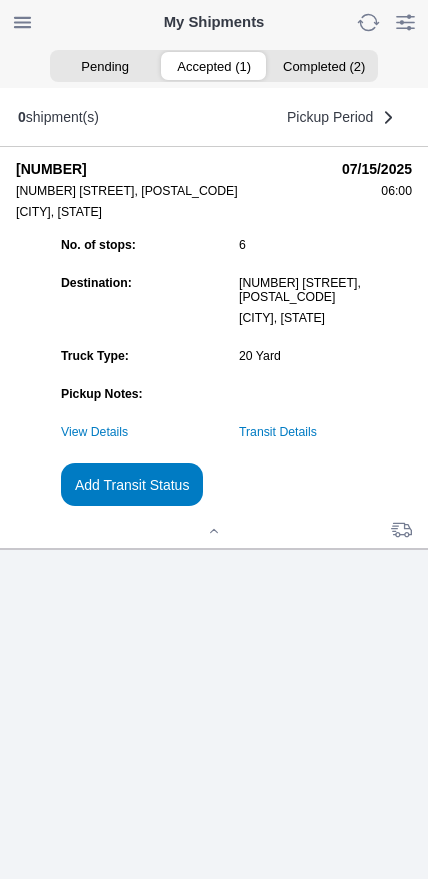 click on "Add Transit Status" 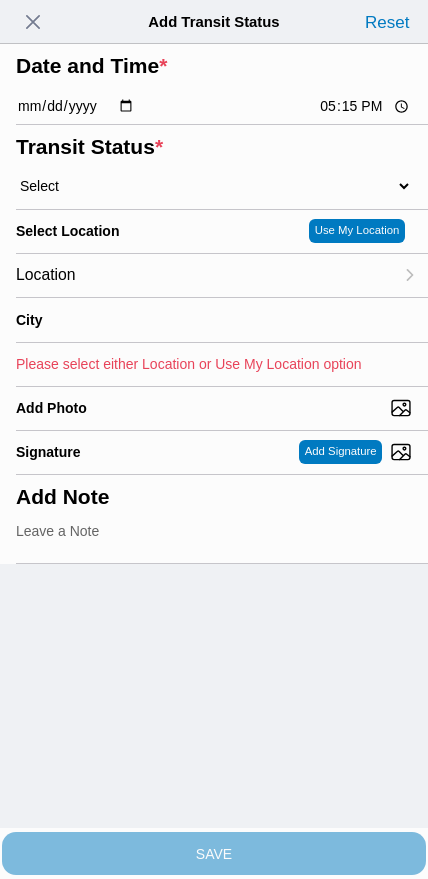 click on "17:15" 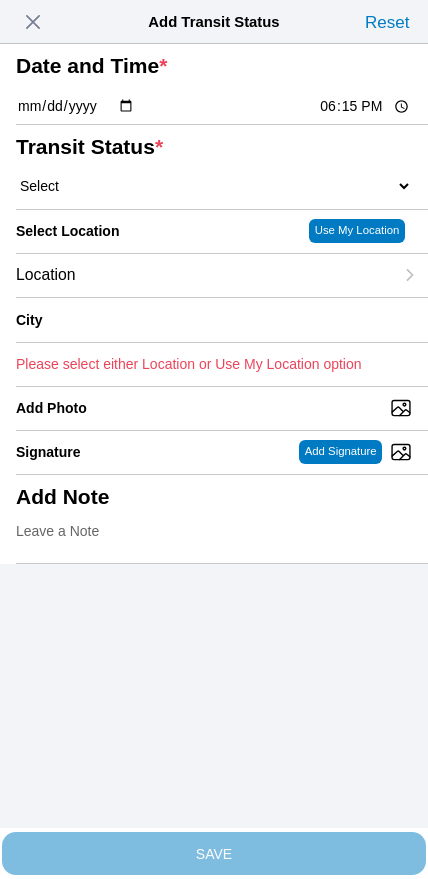 type on "18:30" 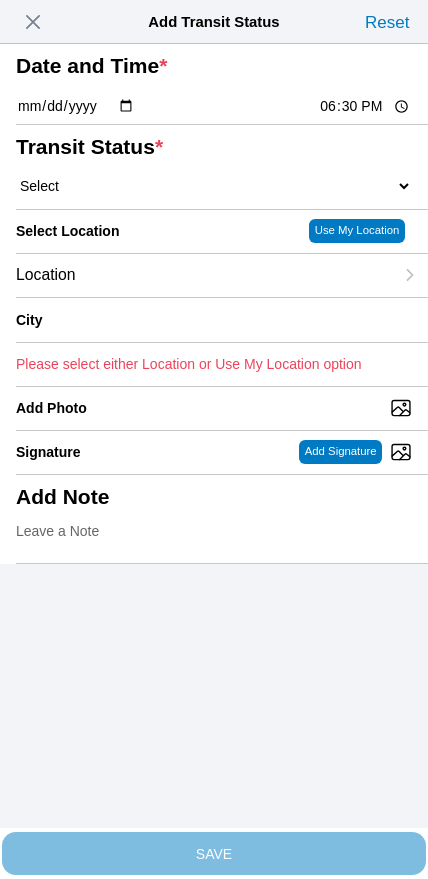 click on "Select  Arrive at Drop Off   Arrive at Pickup   Break Start   Break Stop   Depart Drop Off   Depart Pickup   Shift Complete" 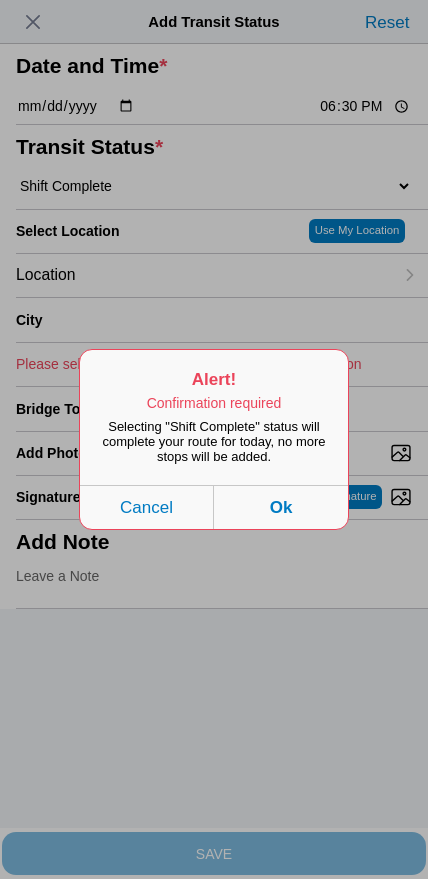 click on "Ok" at bounding box center [281, 507] 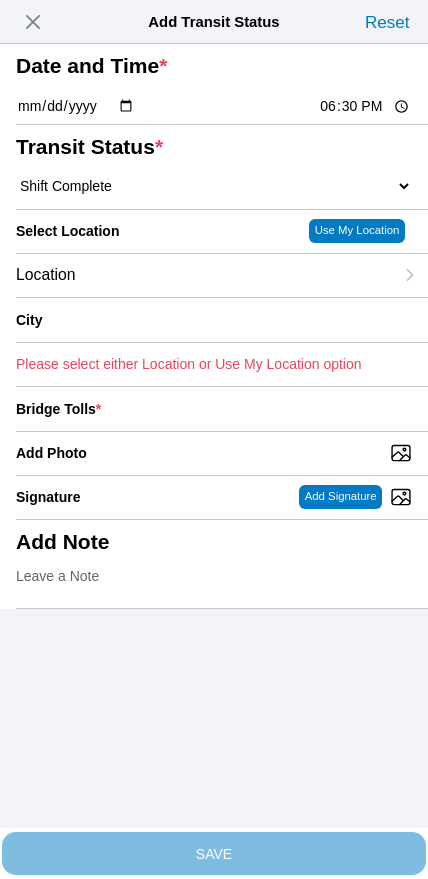 click on "Location" 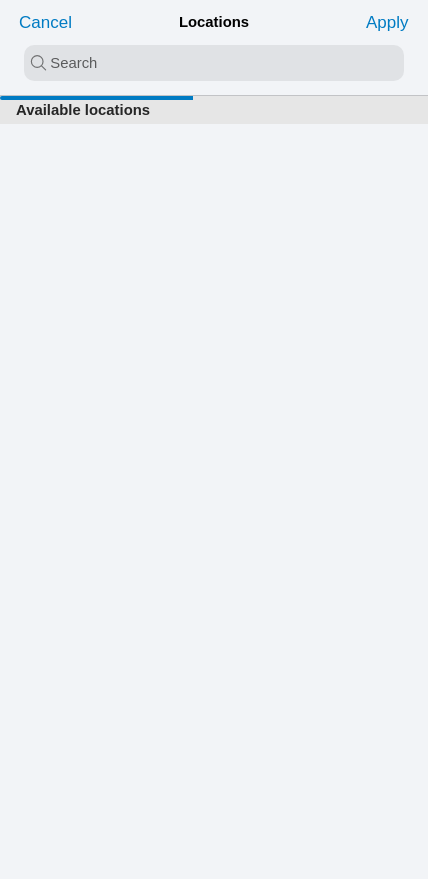click at bounding box center [214, 63] 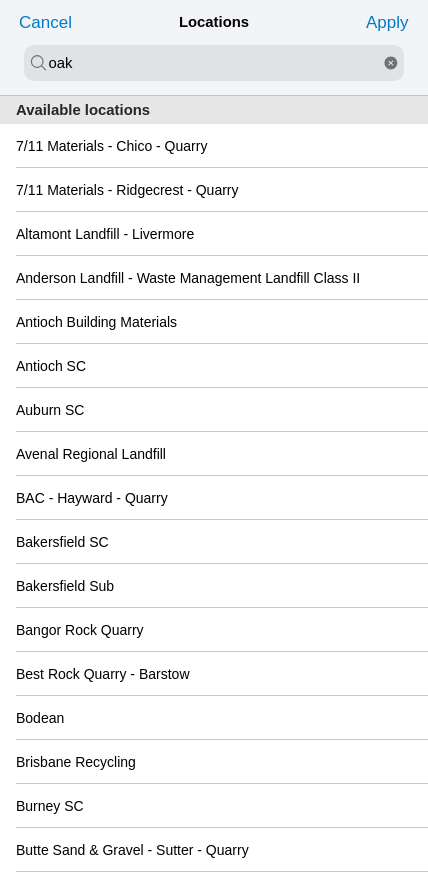 type on "oak" 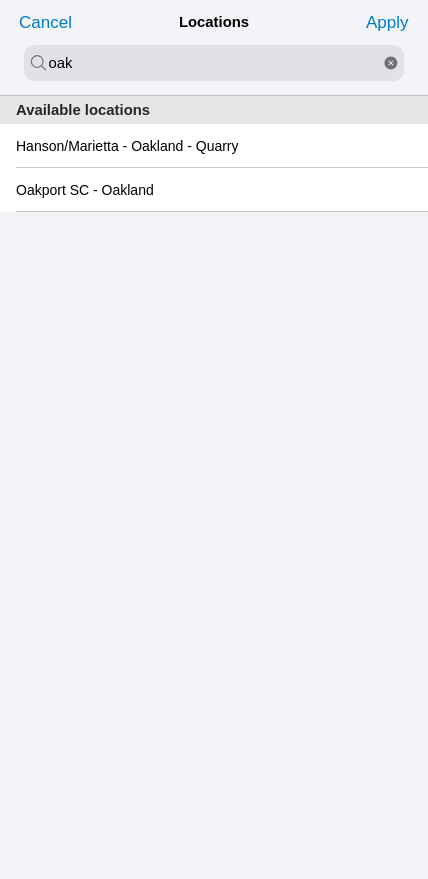 click on "Oakport SC - Oakland" 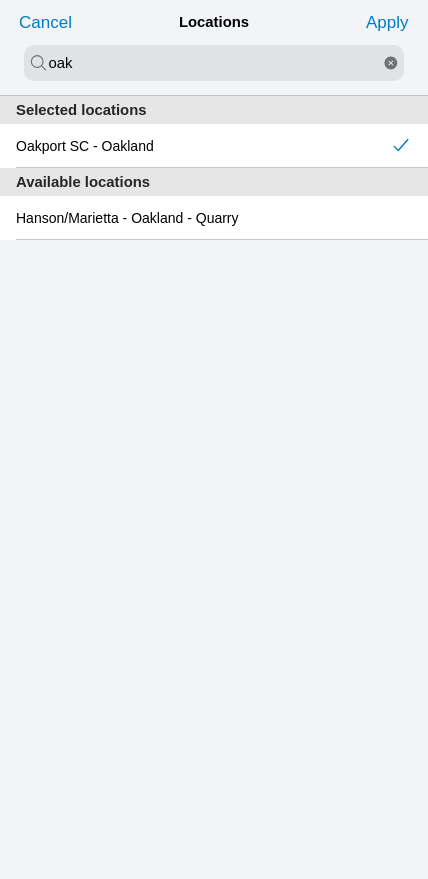 click on "Apply" 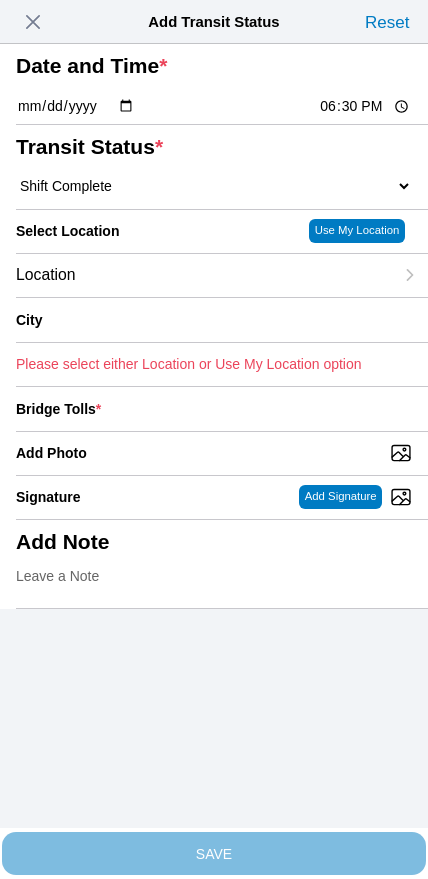 type on "Oakland" 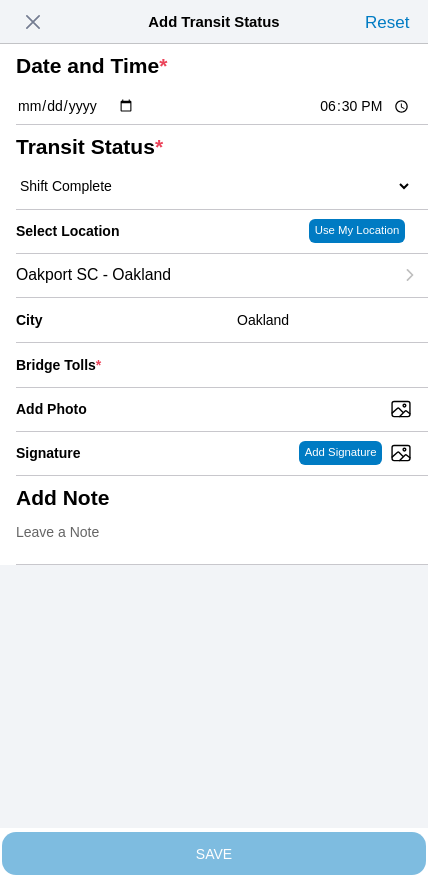 click on "Add Photo" at bounding box center [222, 409] 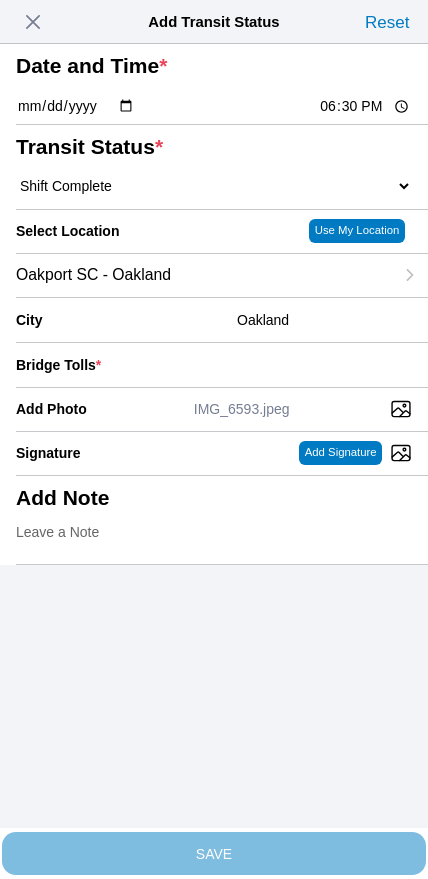 click 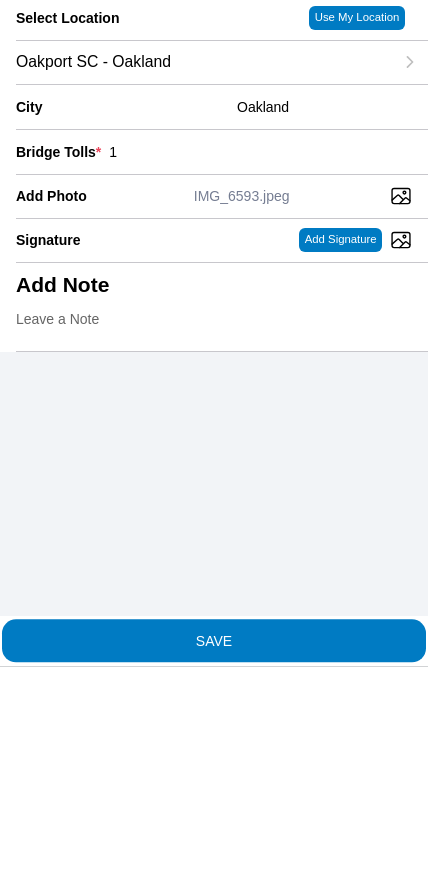 type on "1" 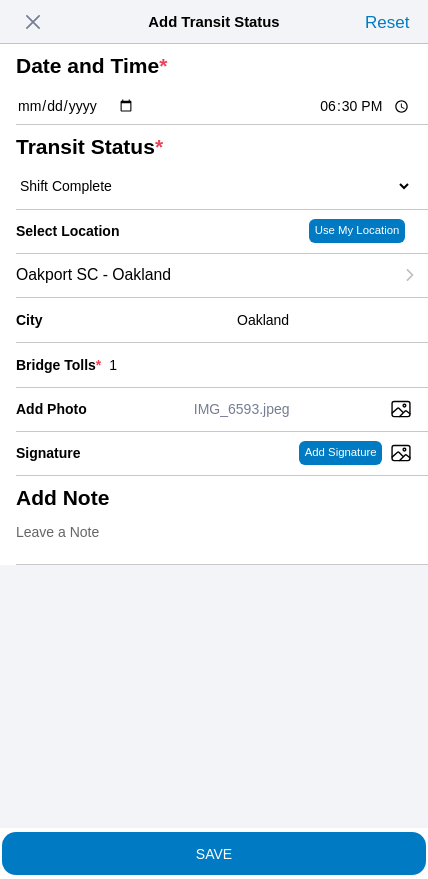 click on "SAVE" 